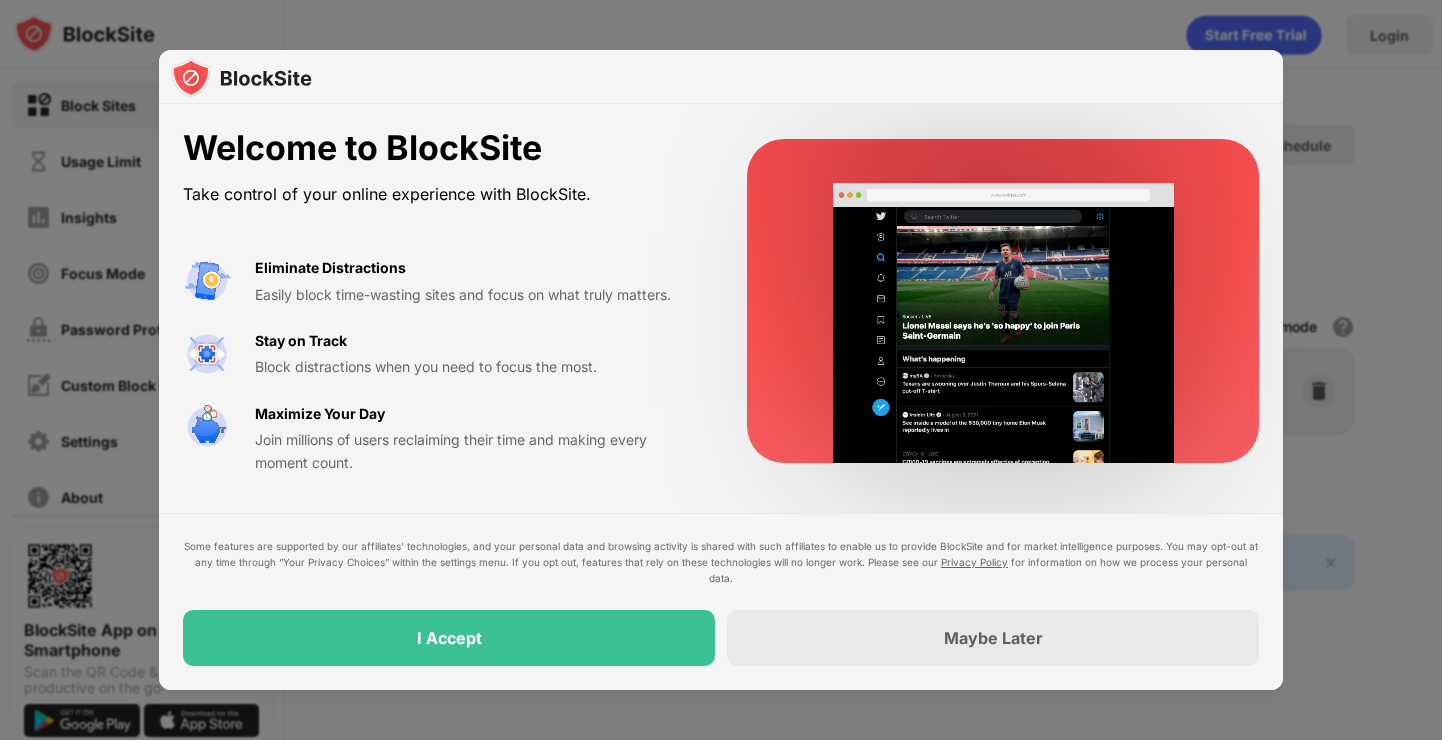 scroll, scrollTop: 0, scrollLeft: 0, axis: both 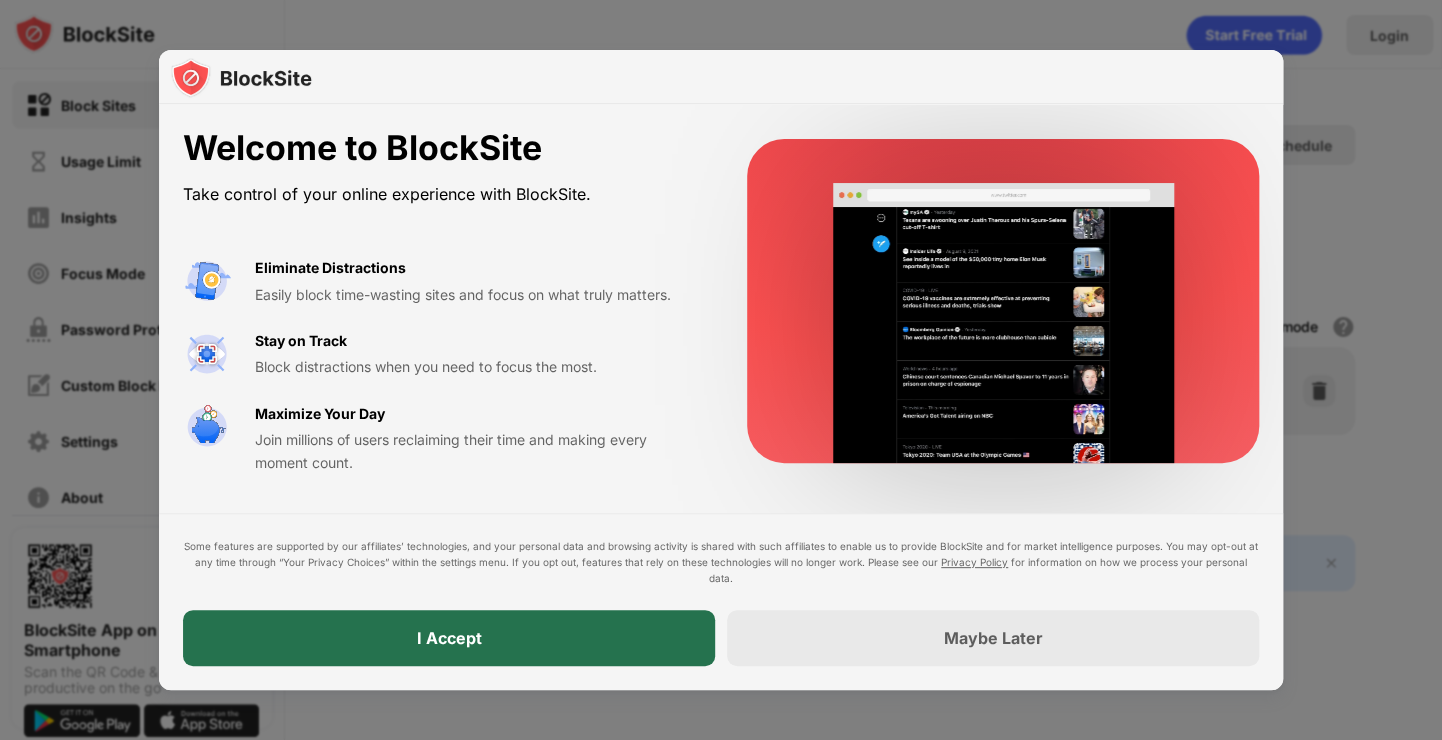 click on "I Accept" at bounding box center (449, 638) 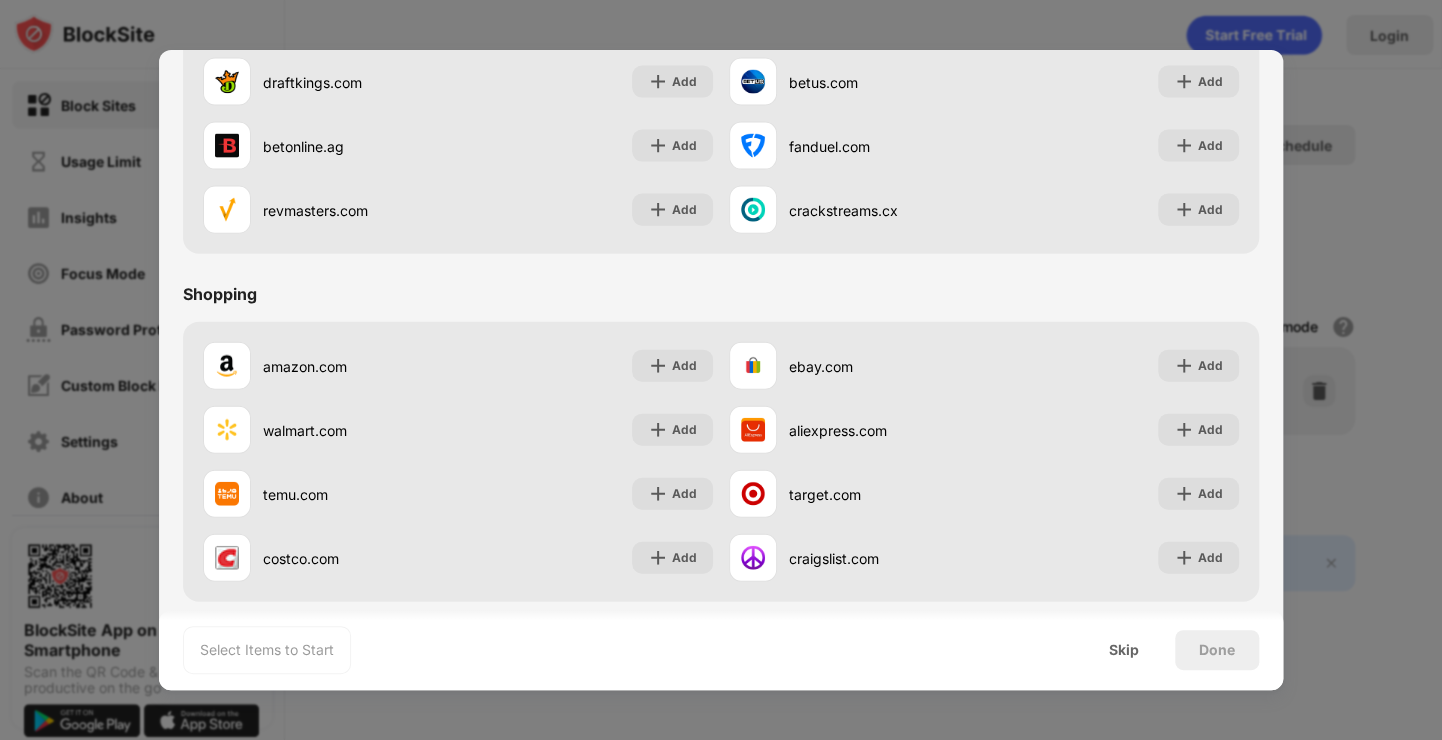 scroll, scrollTop: 2096, scrollLeft: 0, axis: vertical 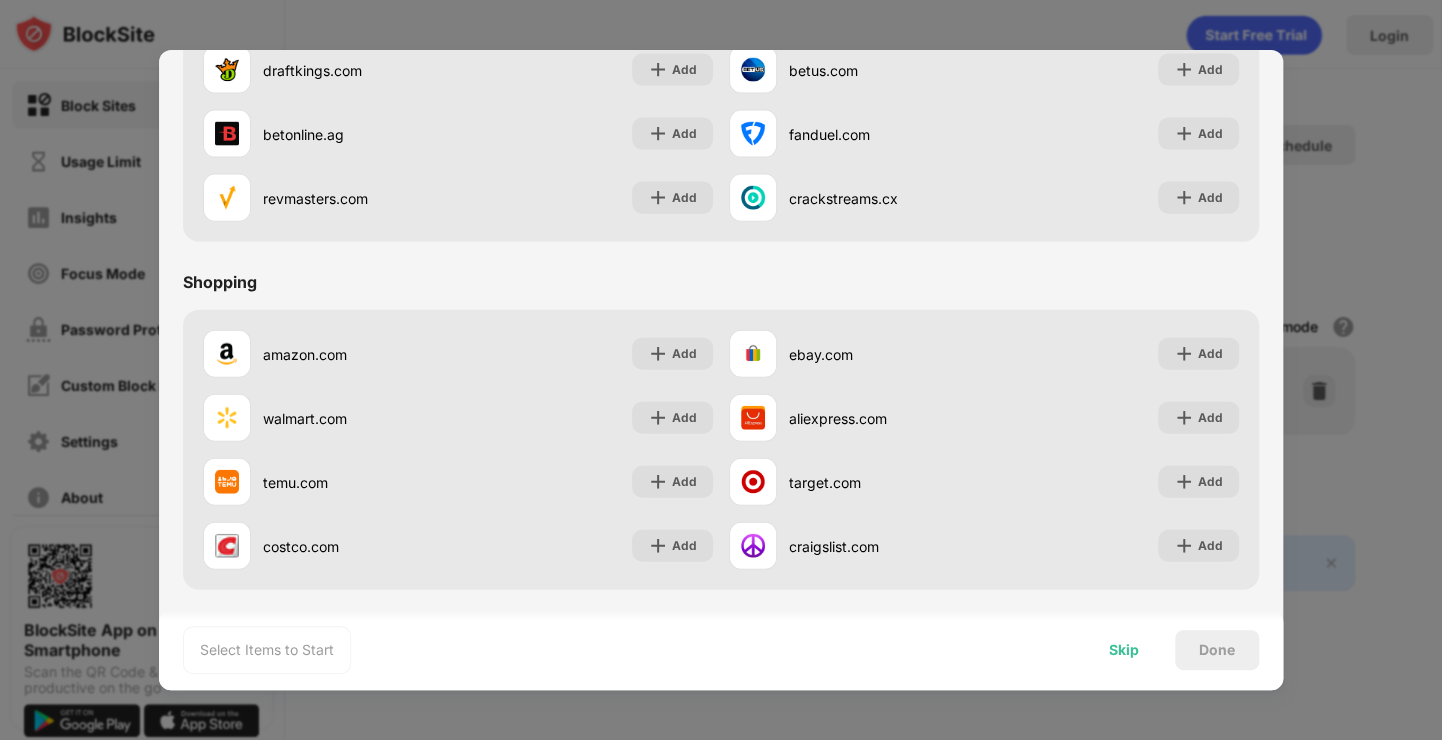 click on "Skip" at bounding box center [1124, 650] 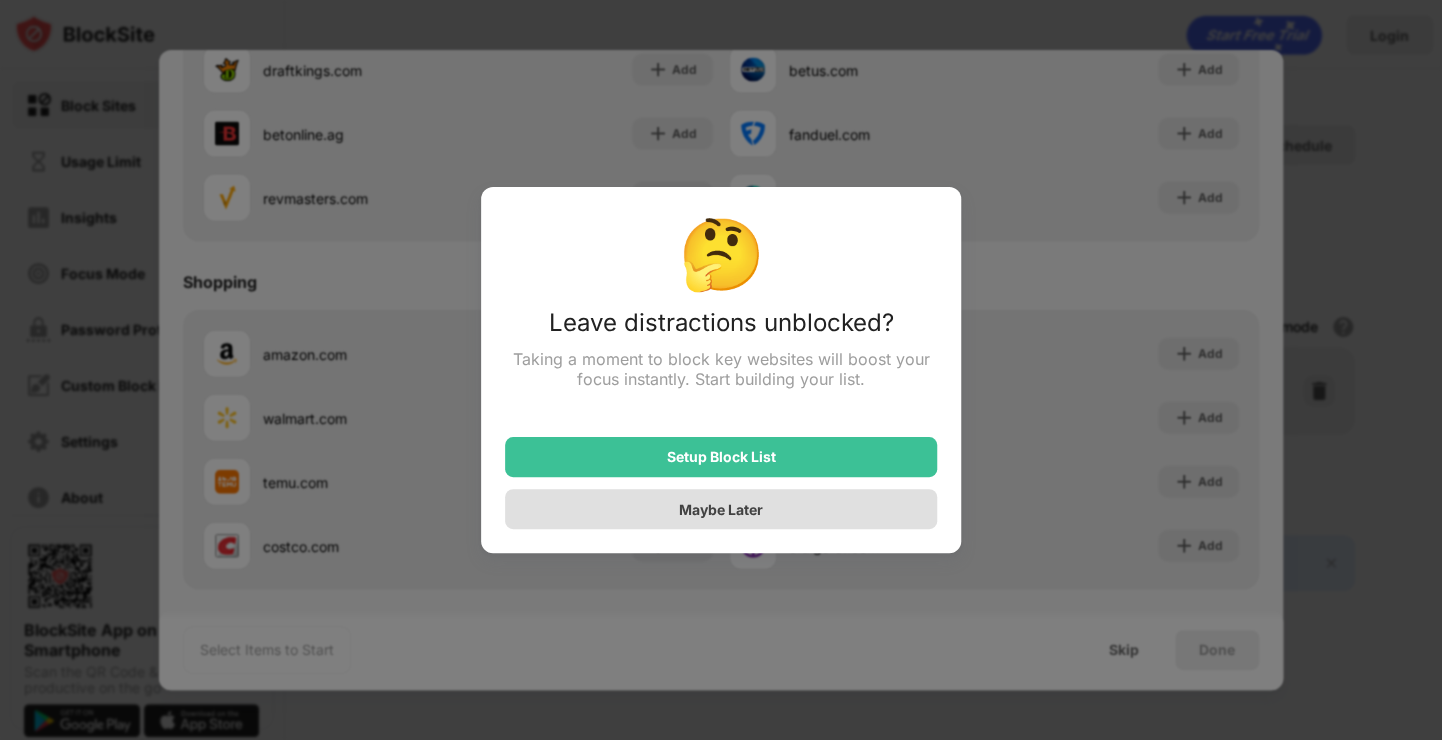 click on "Maybe Later" at bounding box center [721, 509] 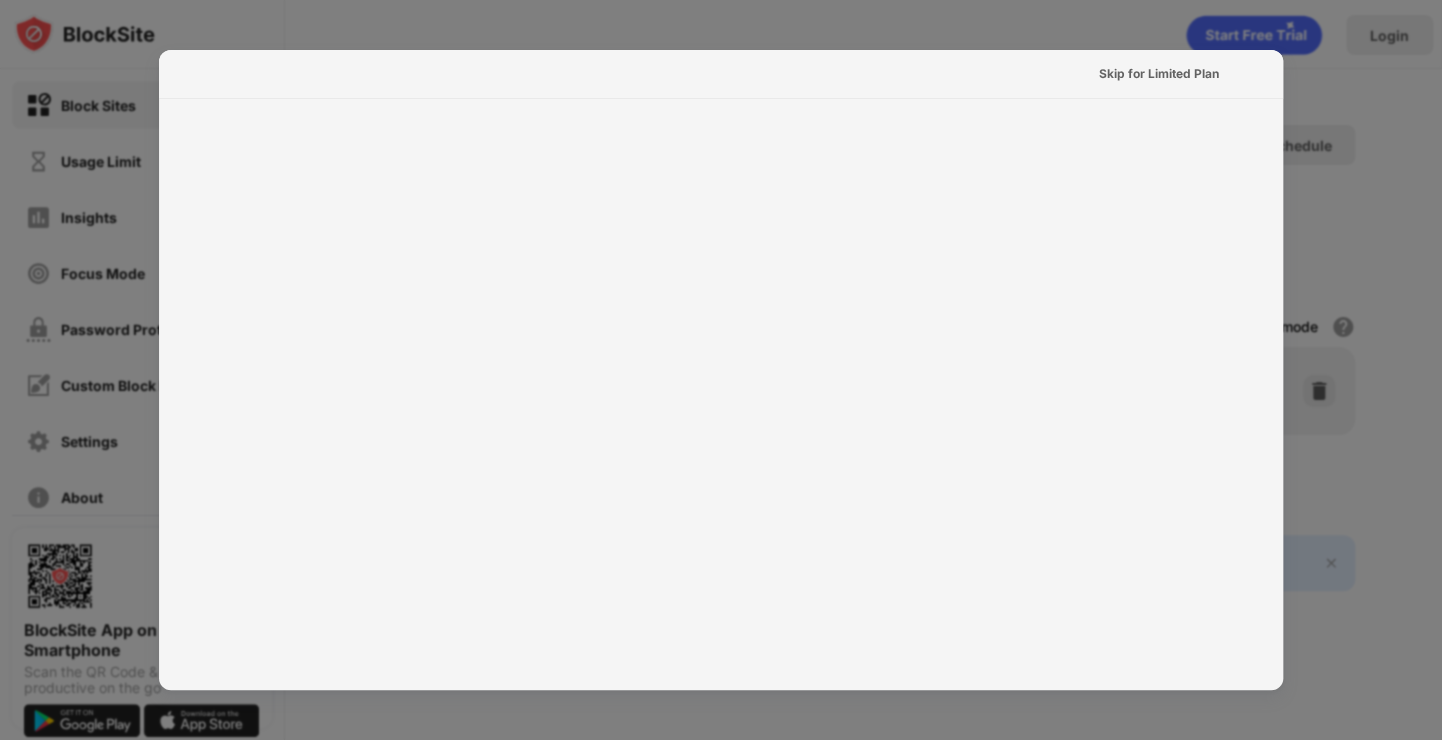 scroll, scrollTop: 0, scrollLeft: 0, axis: both 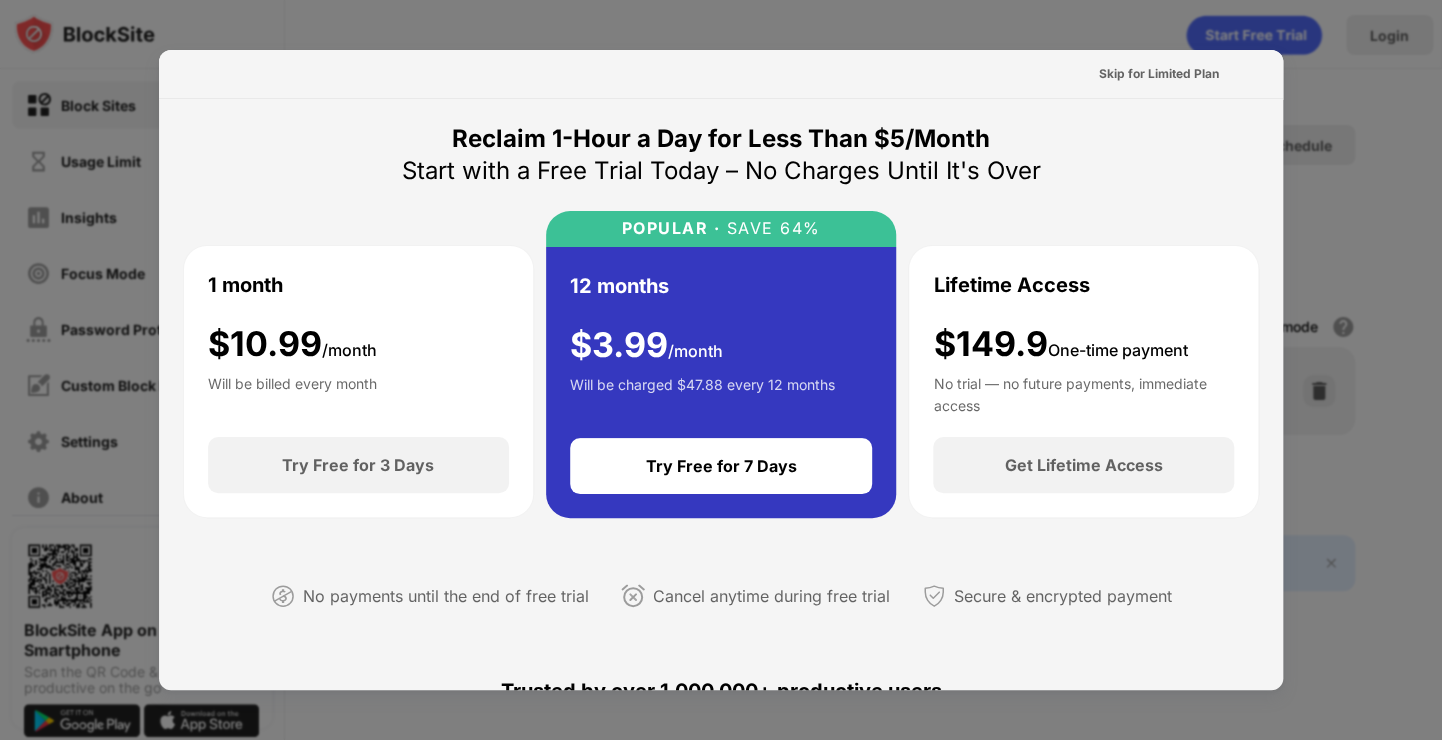 click at bounding box center [721, 370] 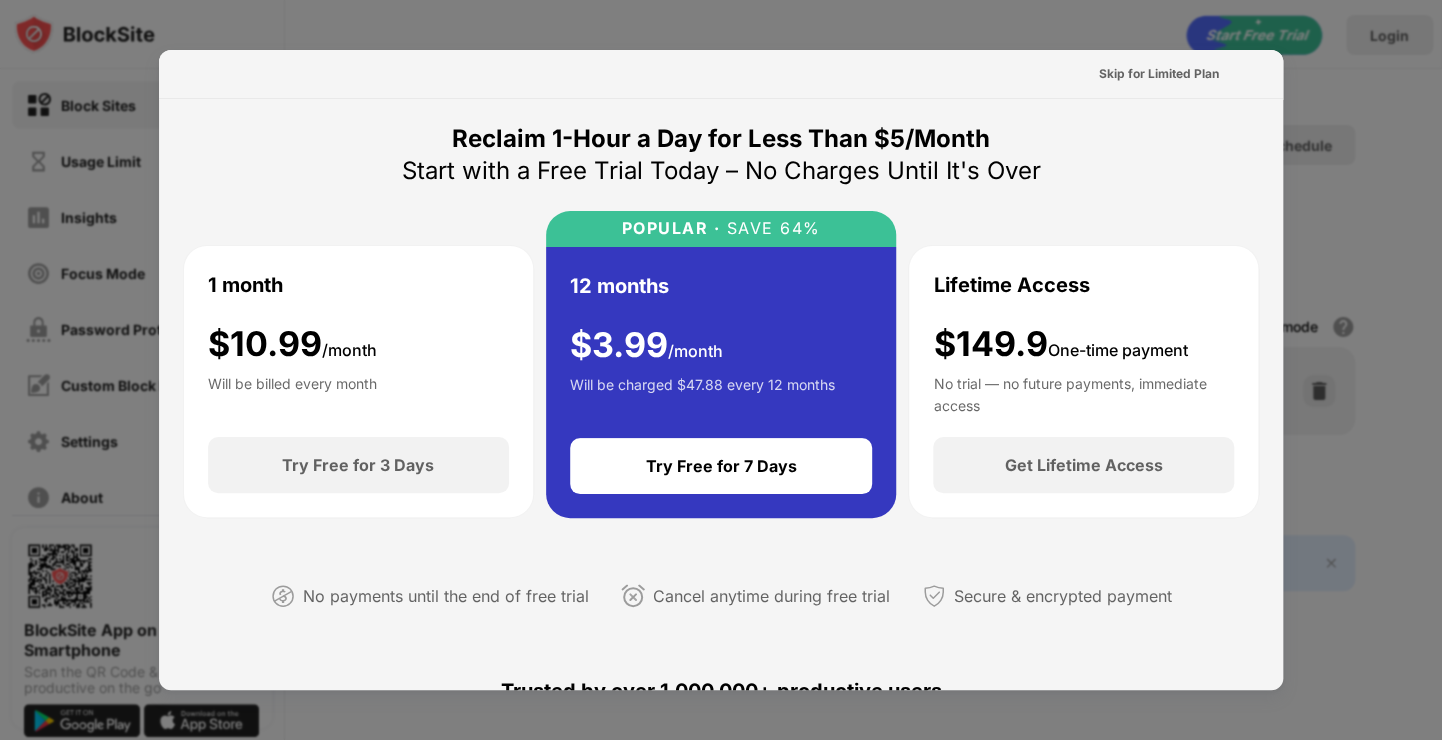 drag, startPoint x: 1341, startPoint y: 137, endPoint x: 1179, endPoint y: 32, distance: 193.0518 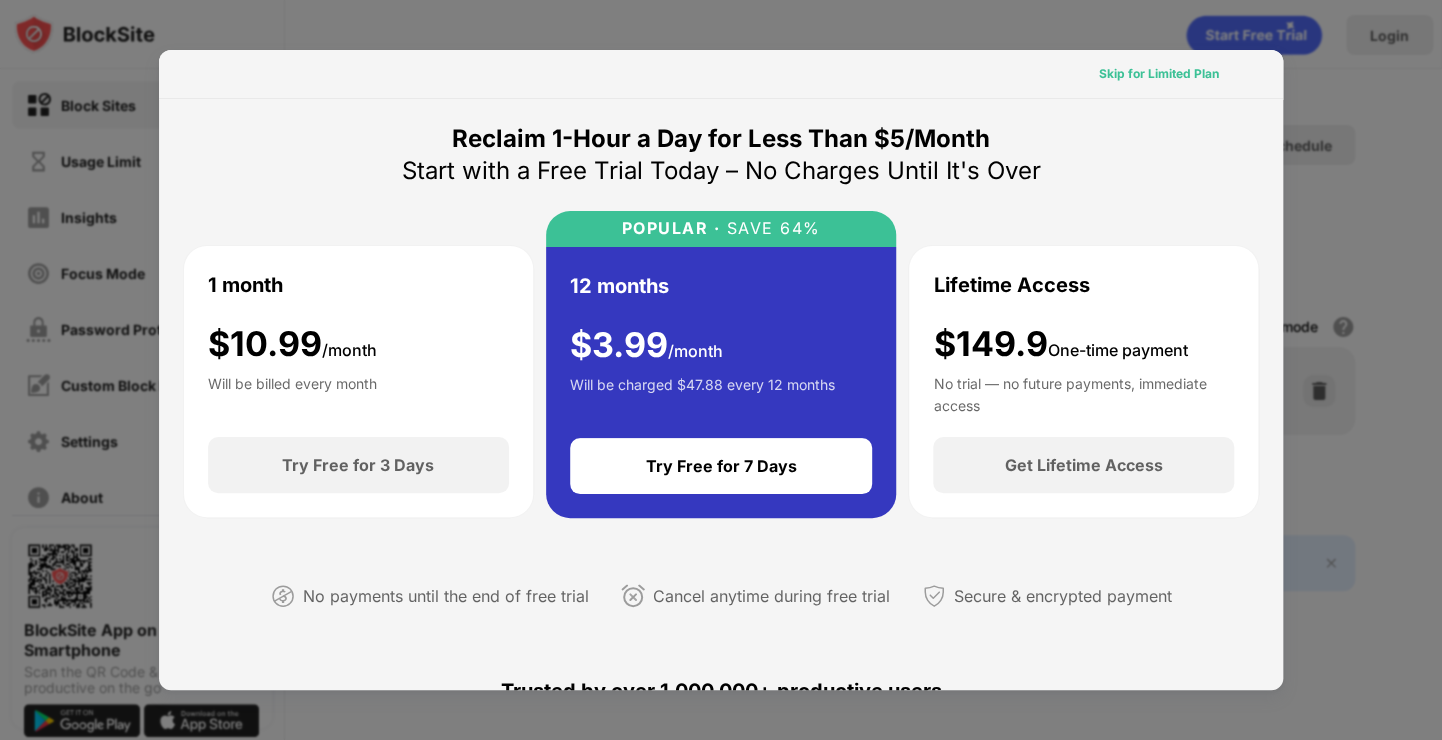 click on "Skip for Limited Plan" at bounding box center [1159, 74] 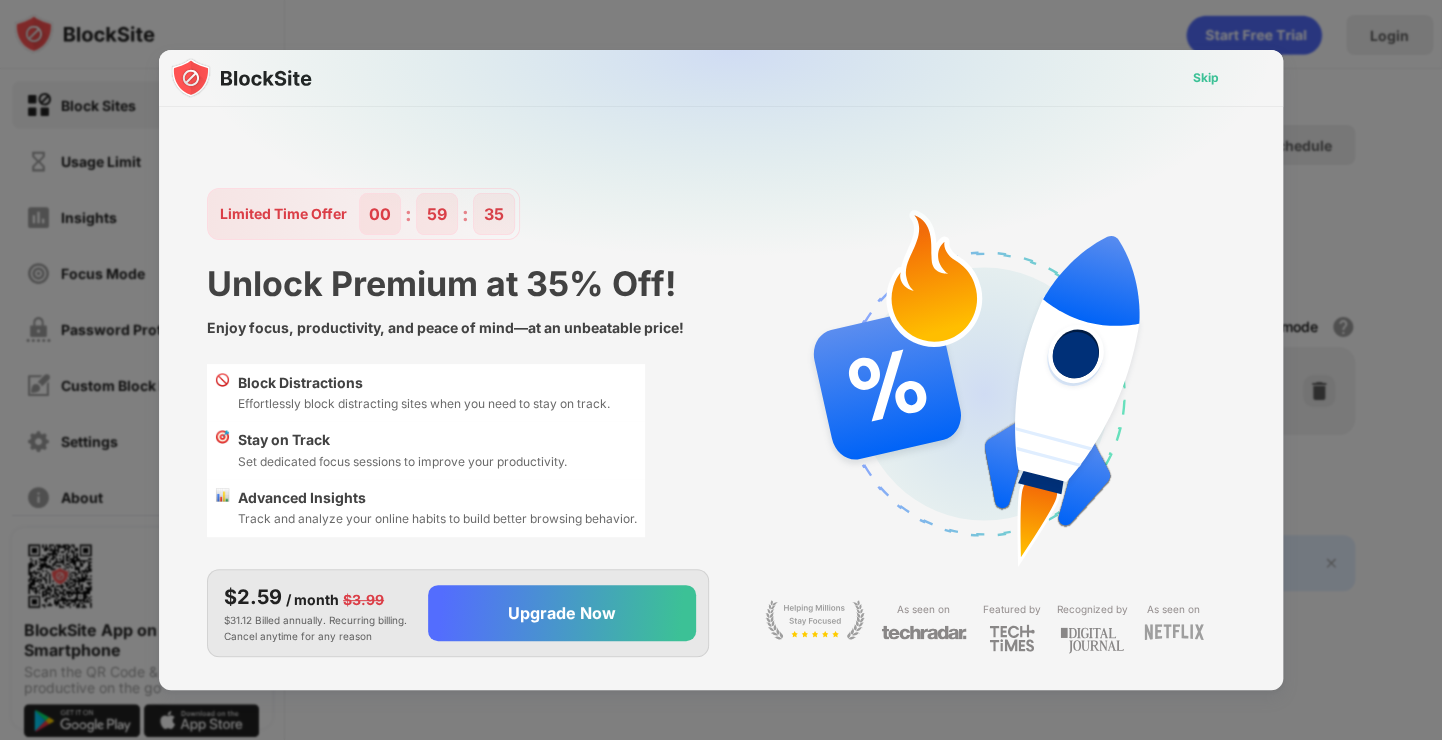 click on "Skip" at bounding box center [1206, 78] 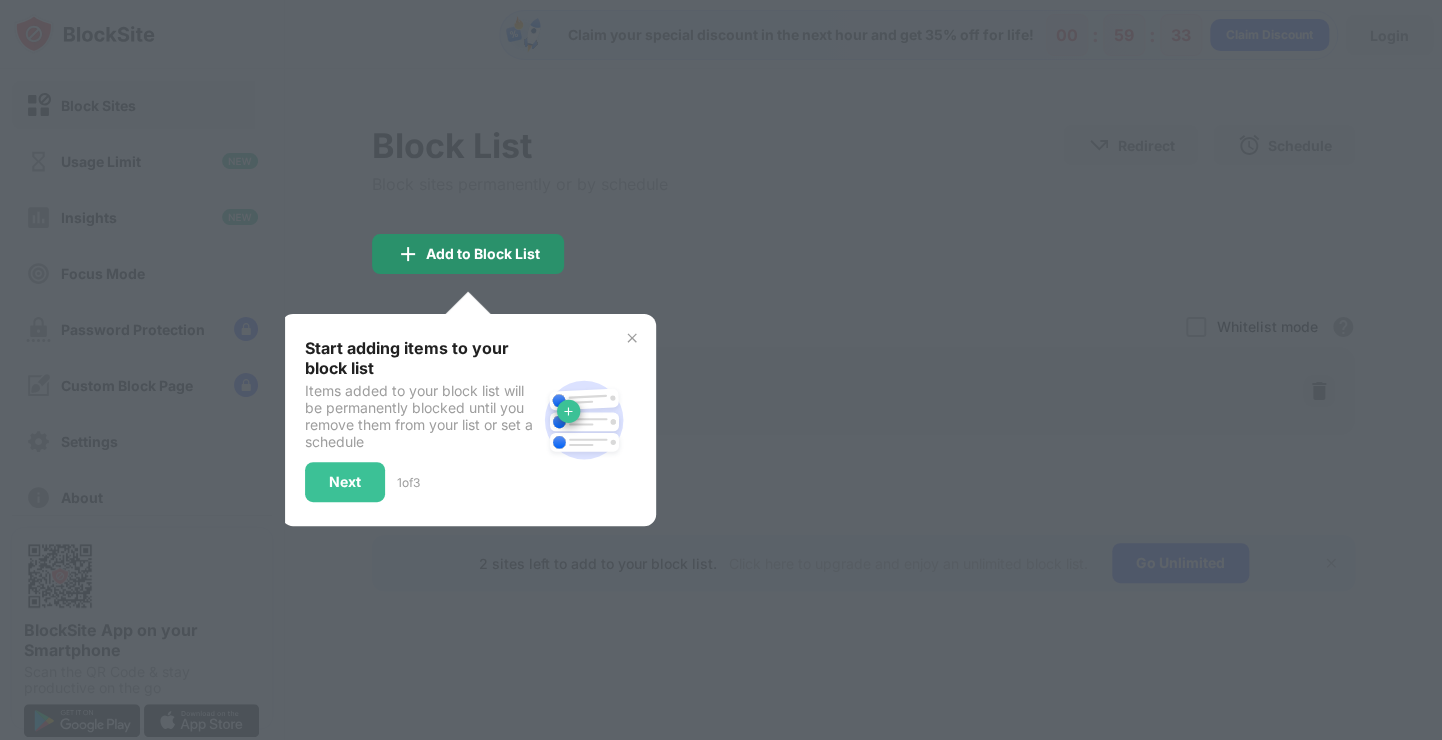 click on "Add to Block List" at bounding box center (468, 254) 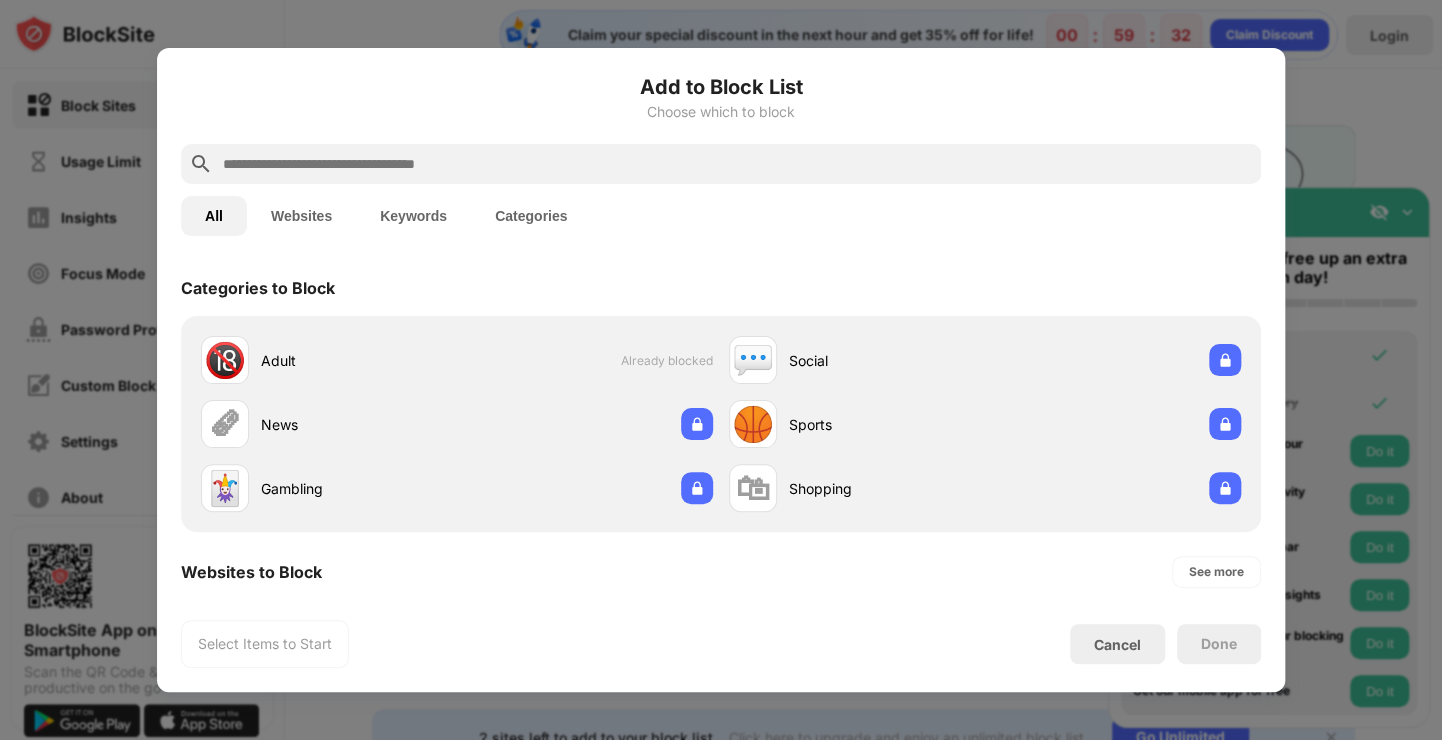 scroll, scrollTop: 0, scrollLeft: 0, axis: both 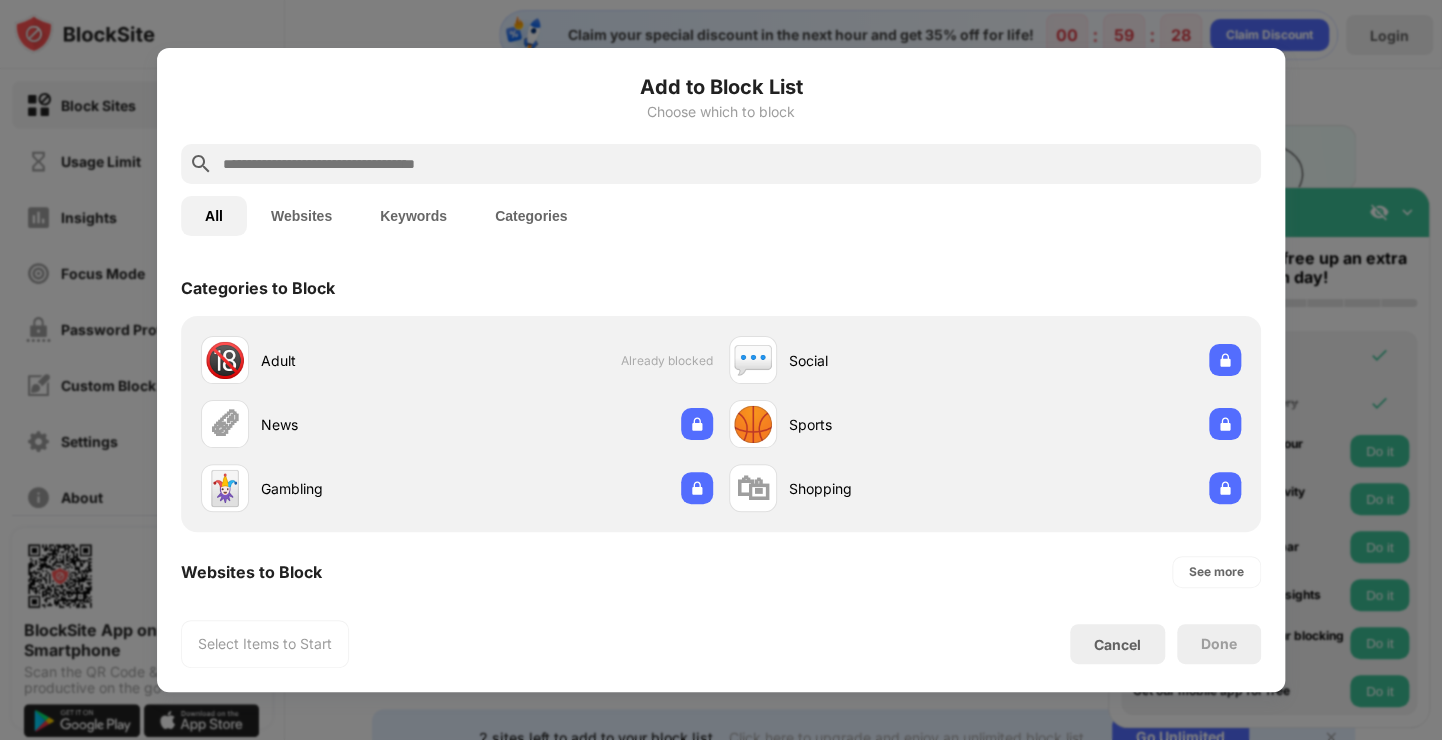 click on "Websites" at bounding box center [301, 216] 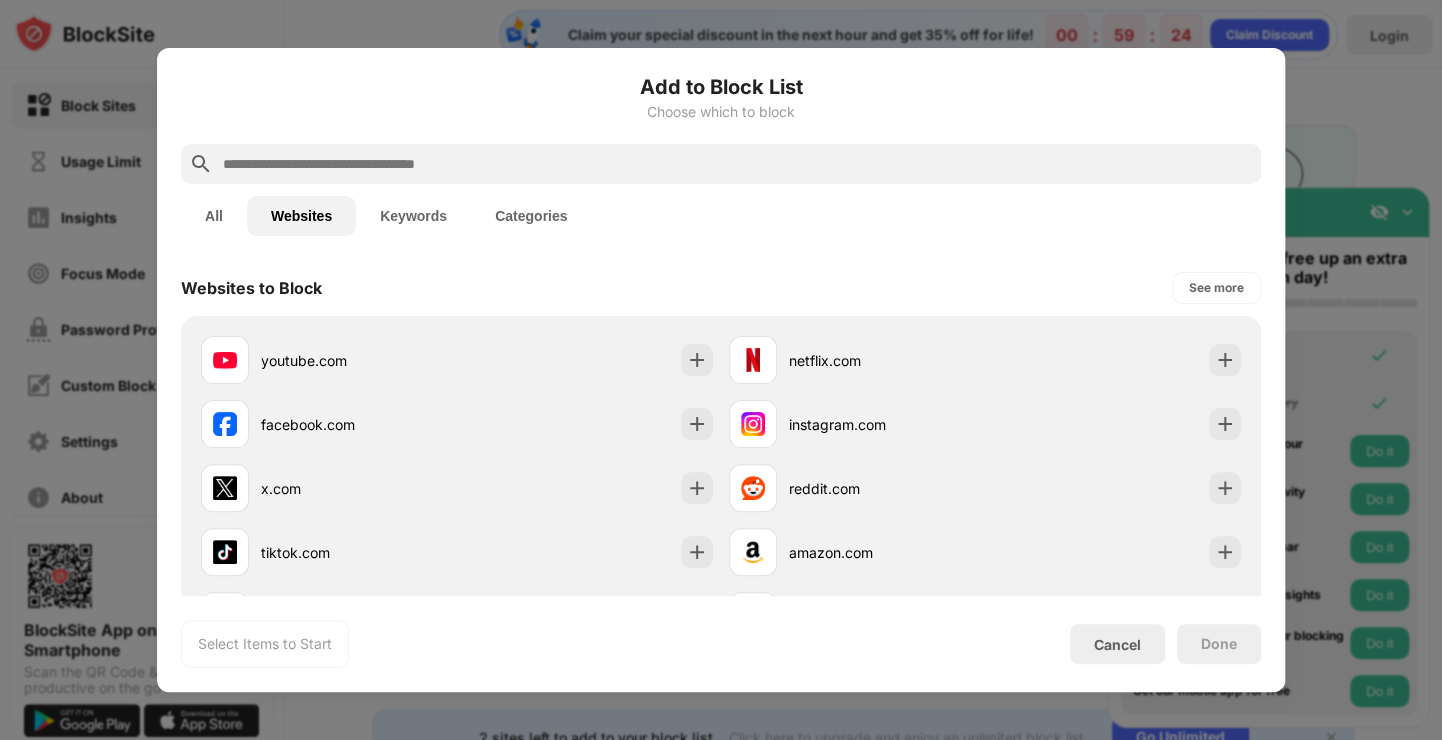 drag, startPoint x: 1247, startPoint y: 265, endPoint x: 1255, endPoint y: 300, distance: 35.902645 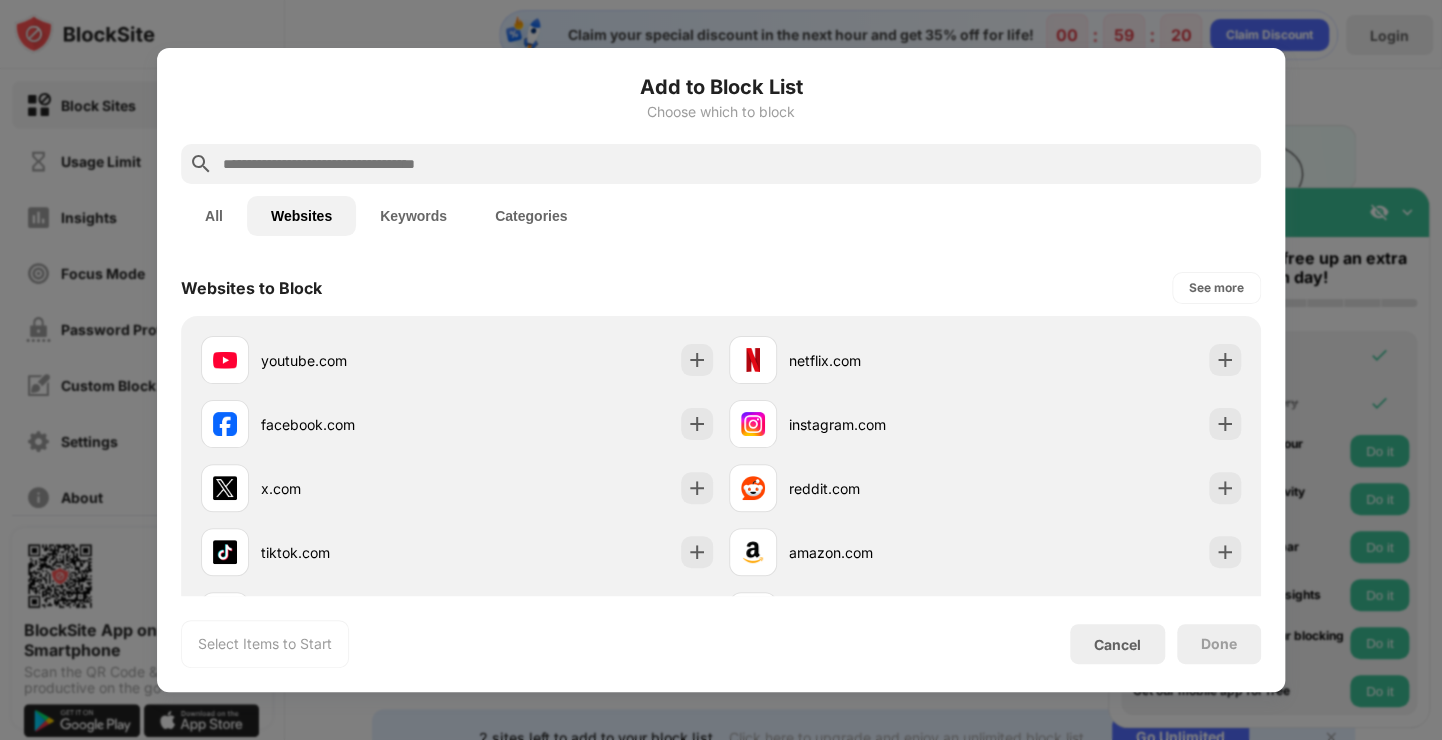 click on "Categories" at bounding box center (531, 216) 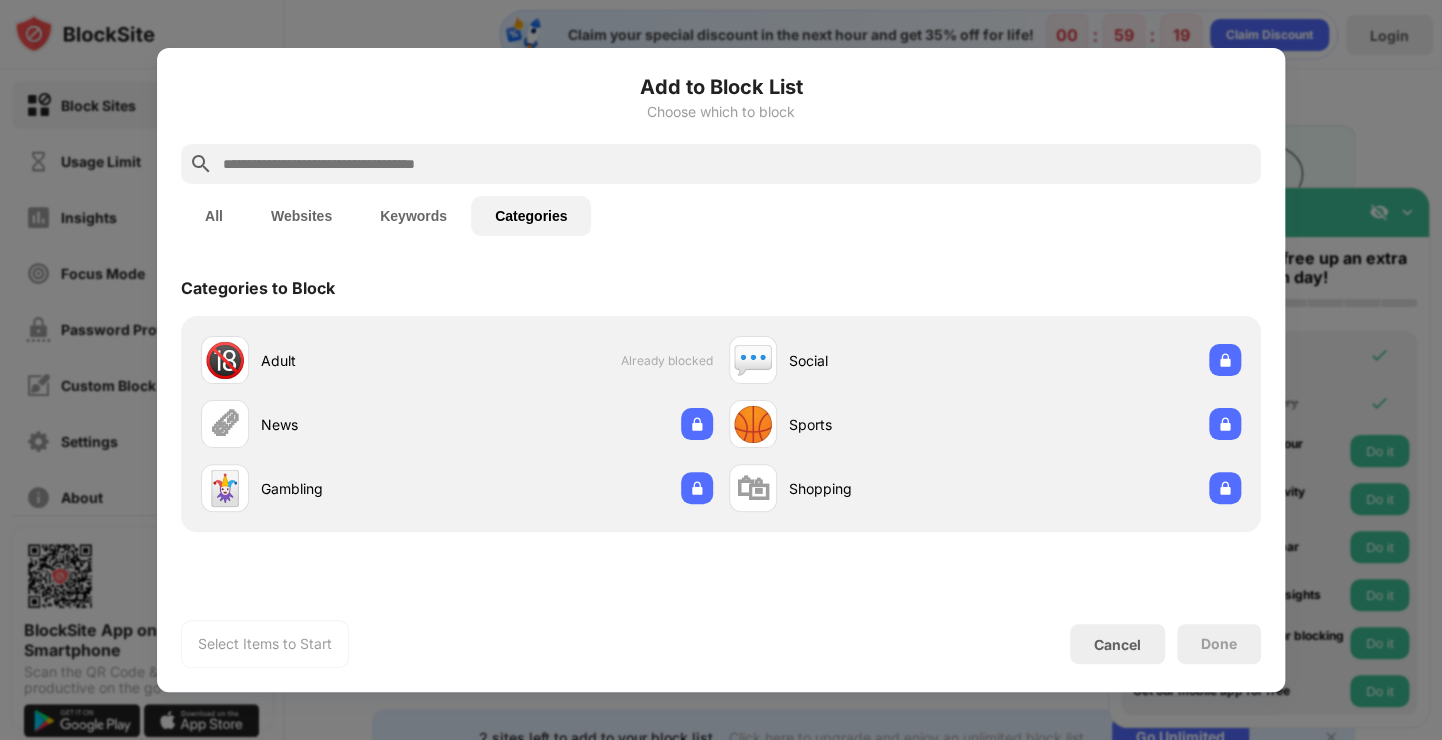 click on "Keywords" at bounding box center (413, 216) 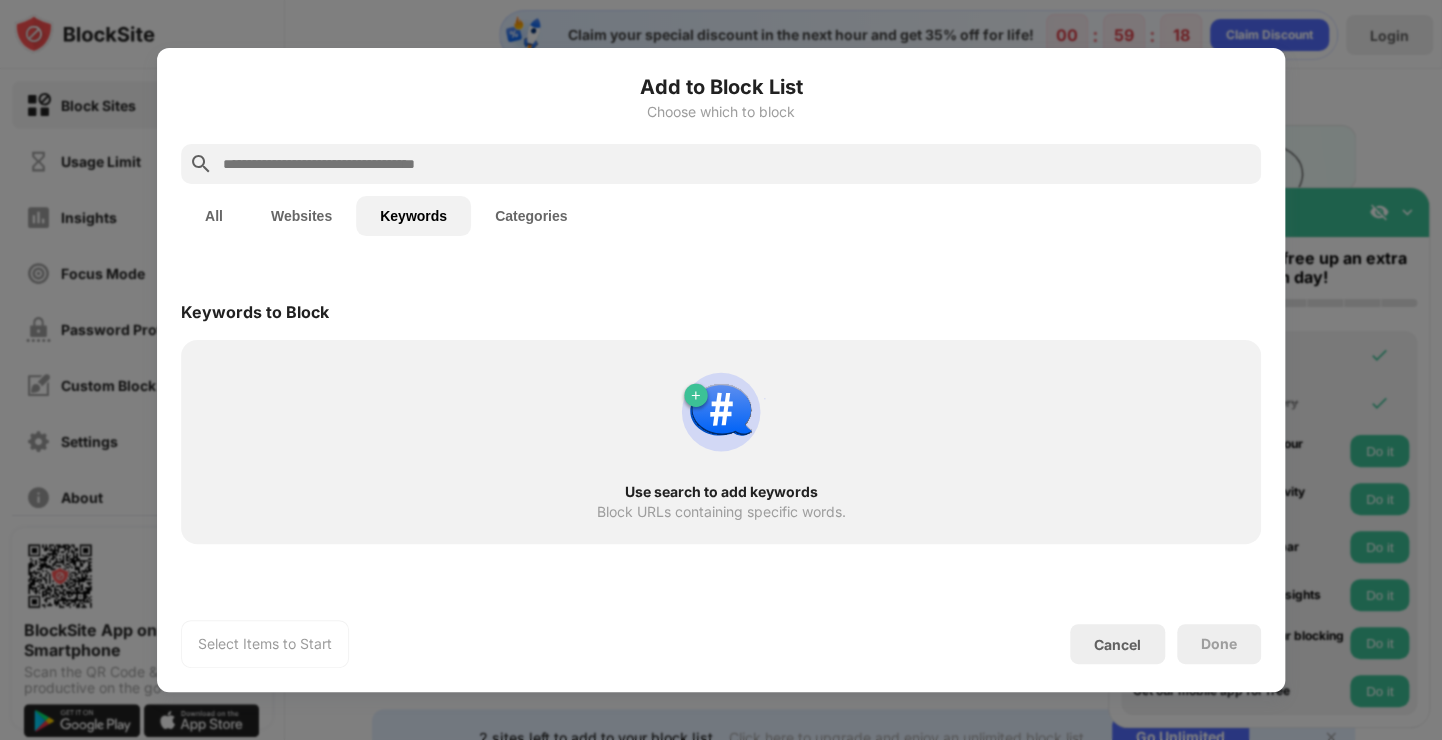 click on "All" at bounding box center [214, 216] 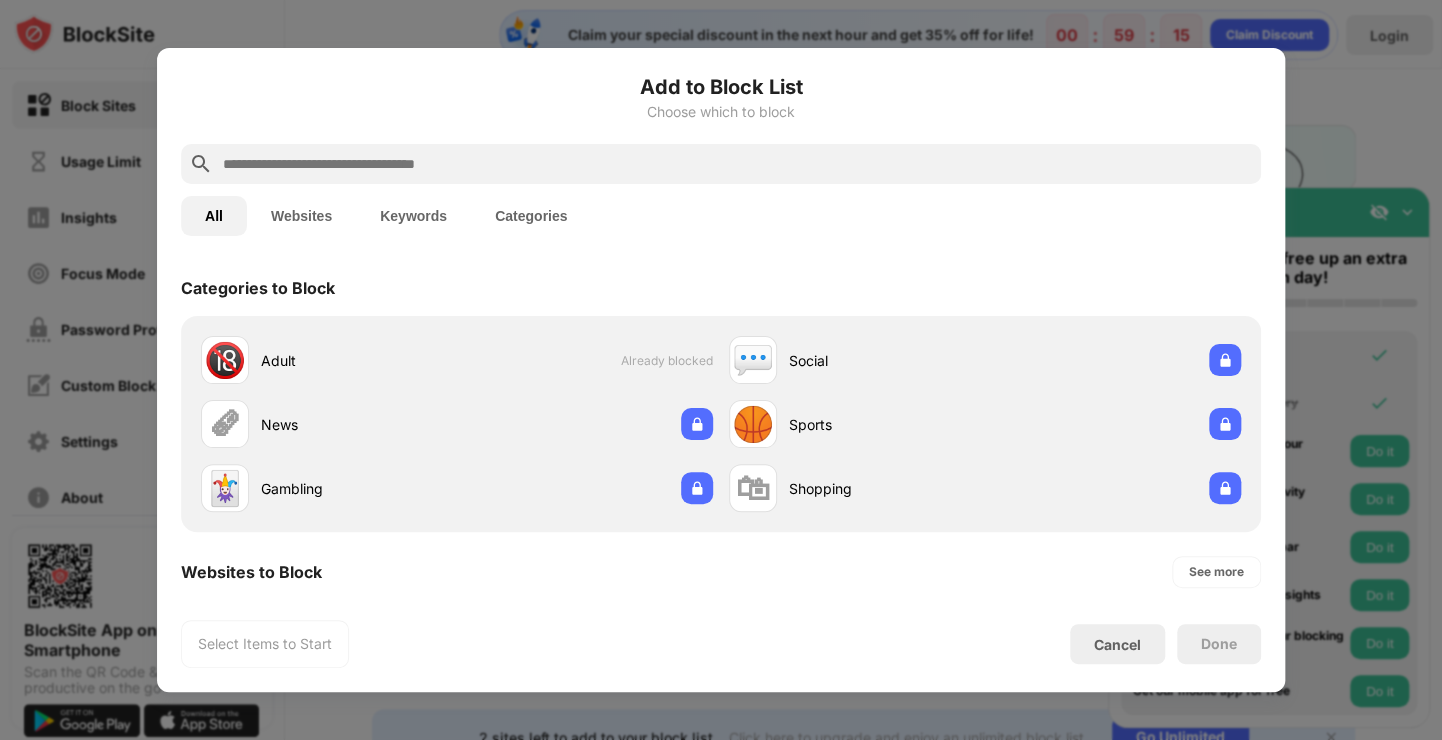 click at bounding box center [721, 370] 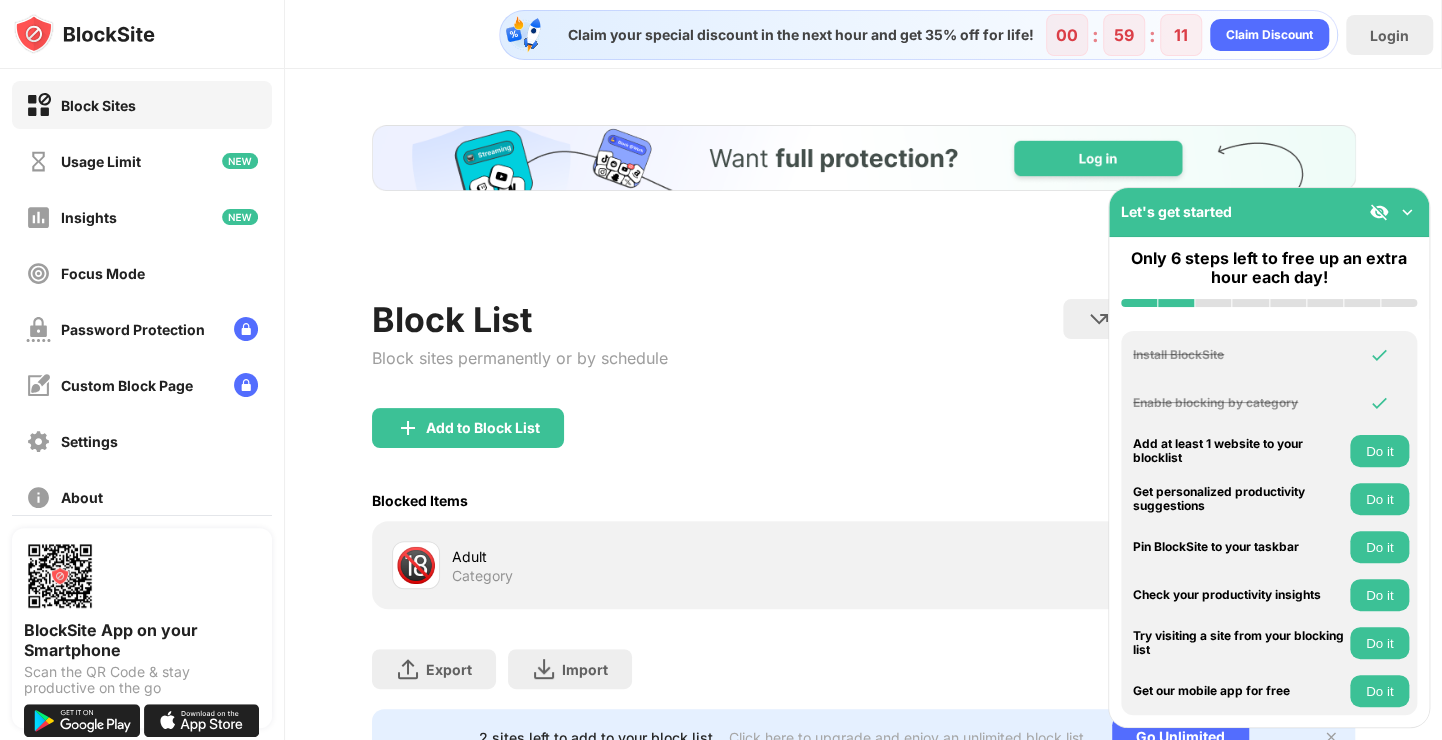 click at bounding box center (863, 158) 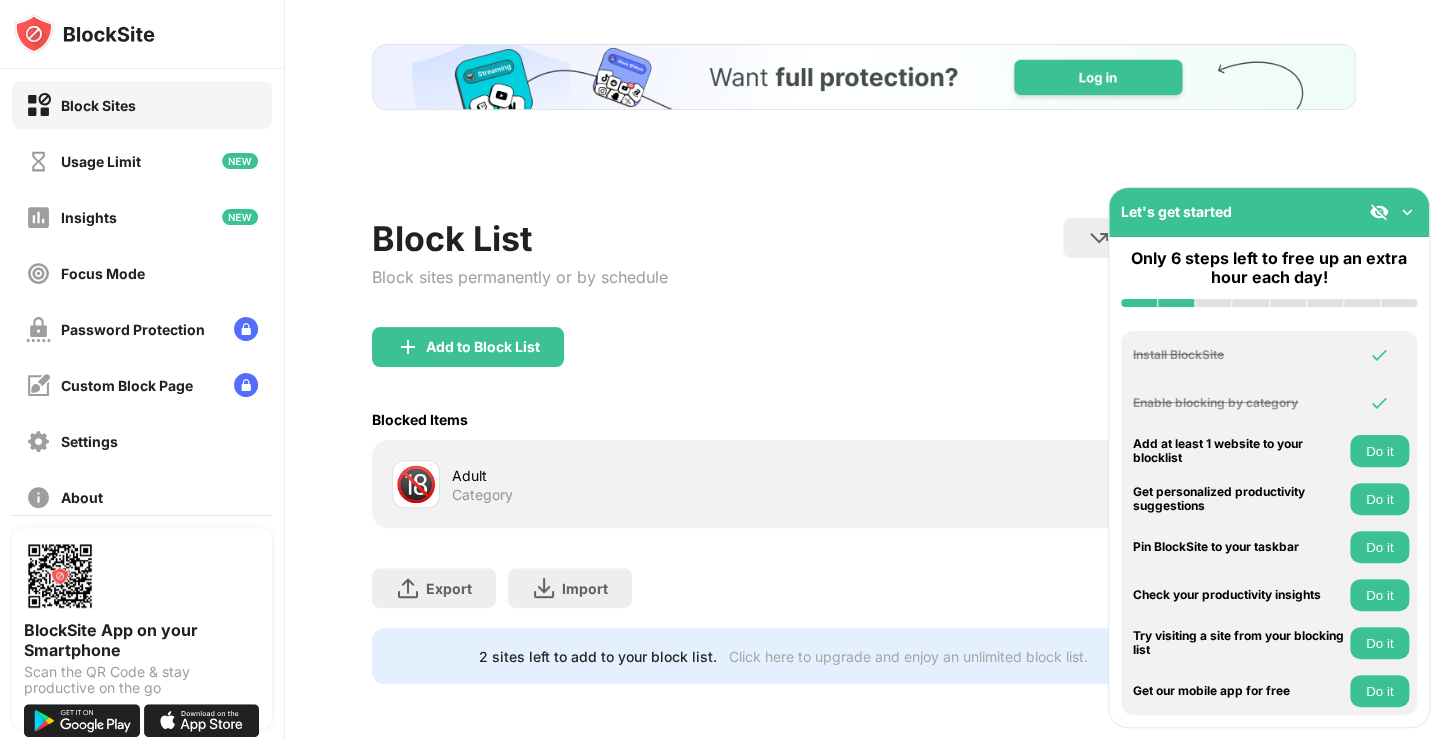 scroll, scrollTop: 95, scrollLeft: 0, axis: vertical 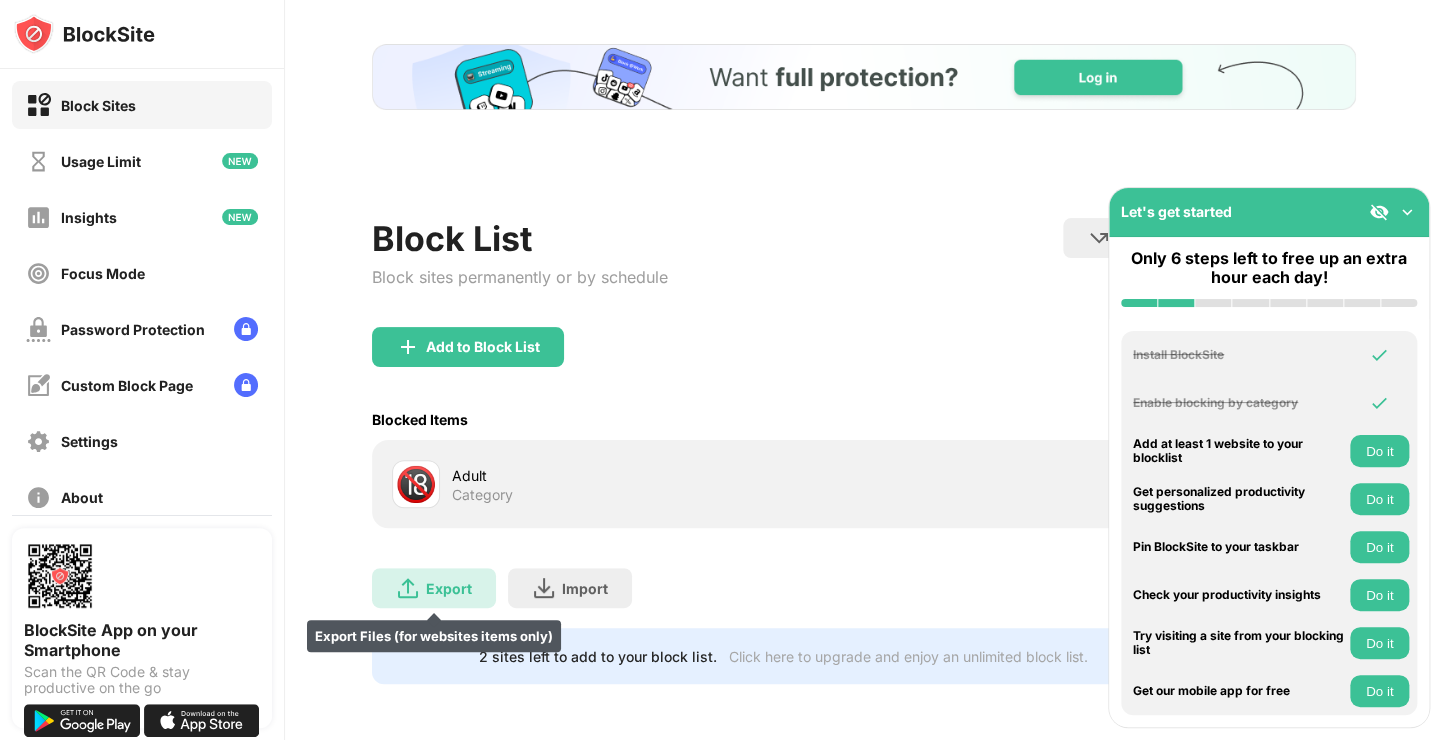 click at bounding box center [408, 588] 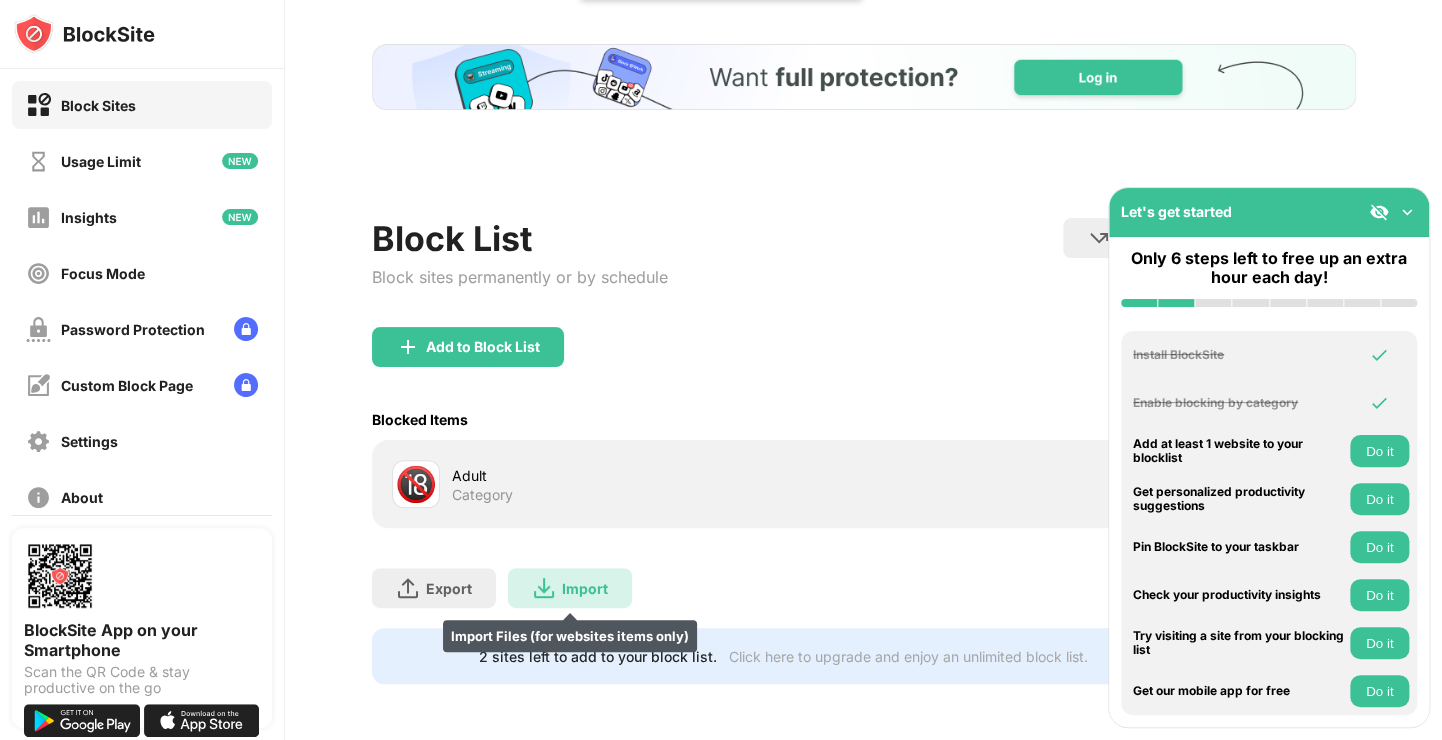 click at bounding box center [544, 588] 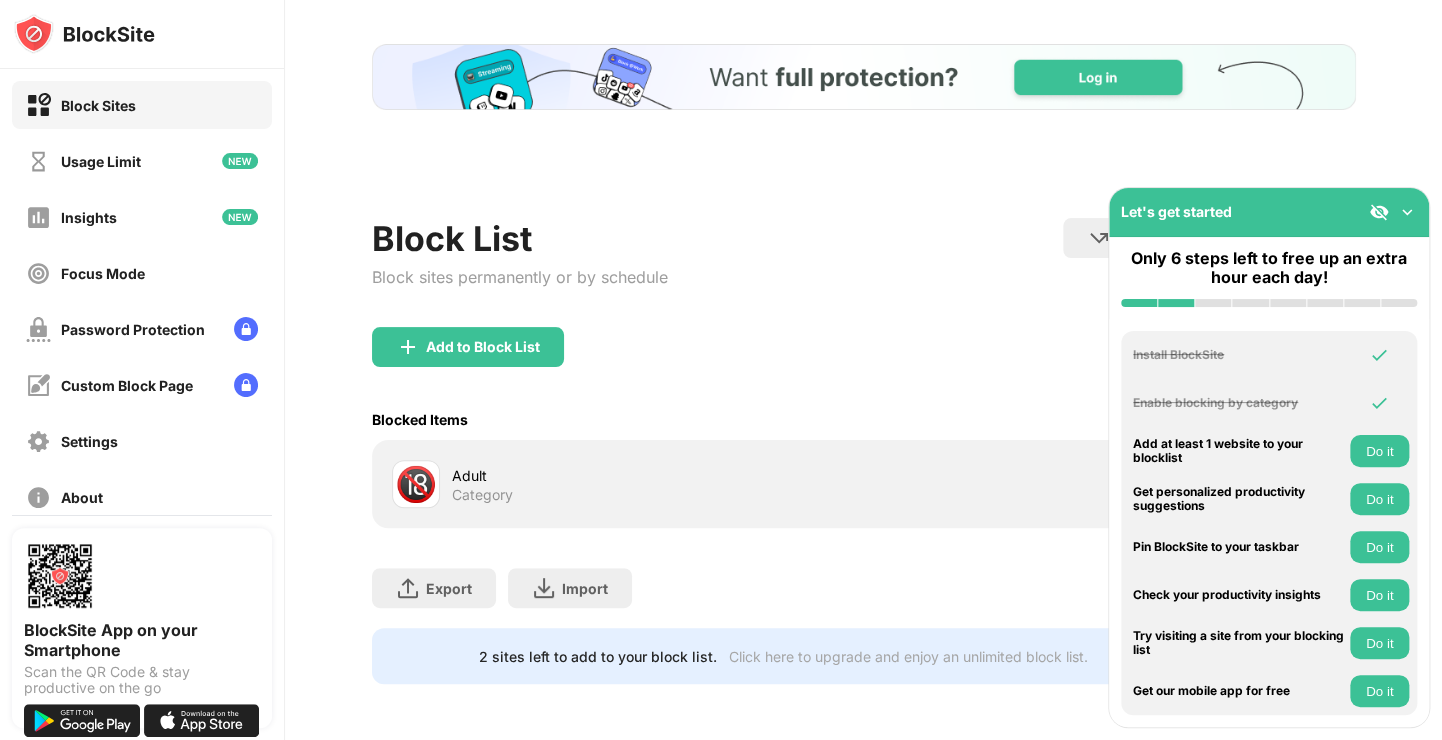 click at bounding box center [863, 77] 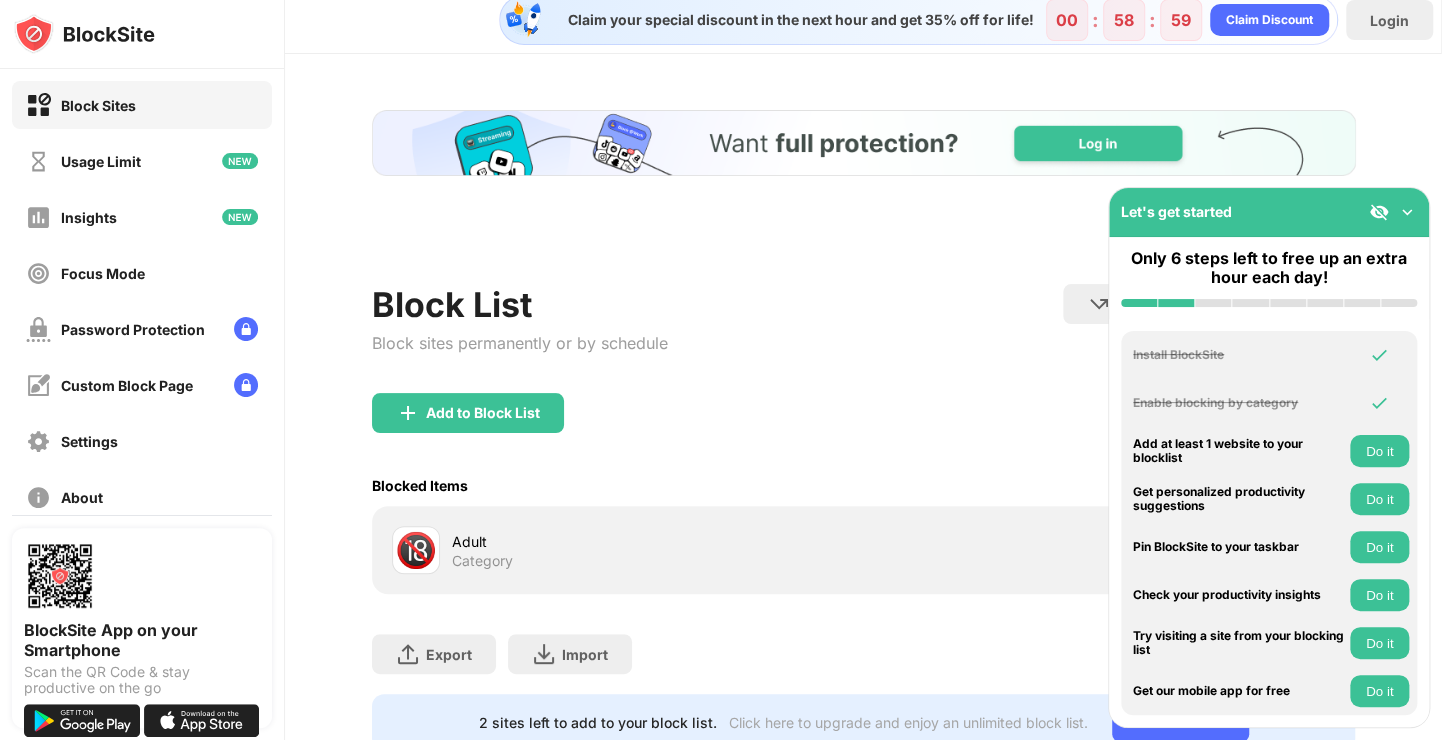 scroll, scrollTop: 0, scrollLeft: 0, axis: both 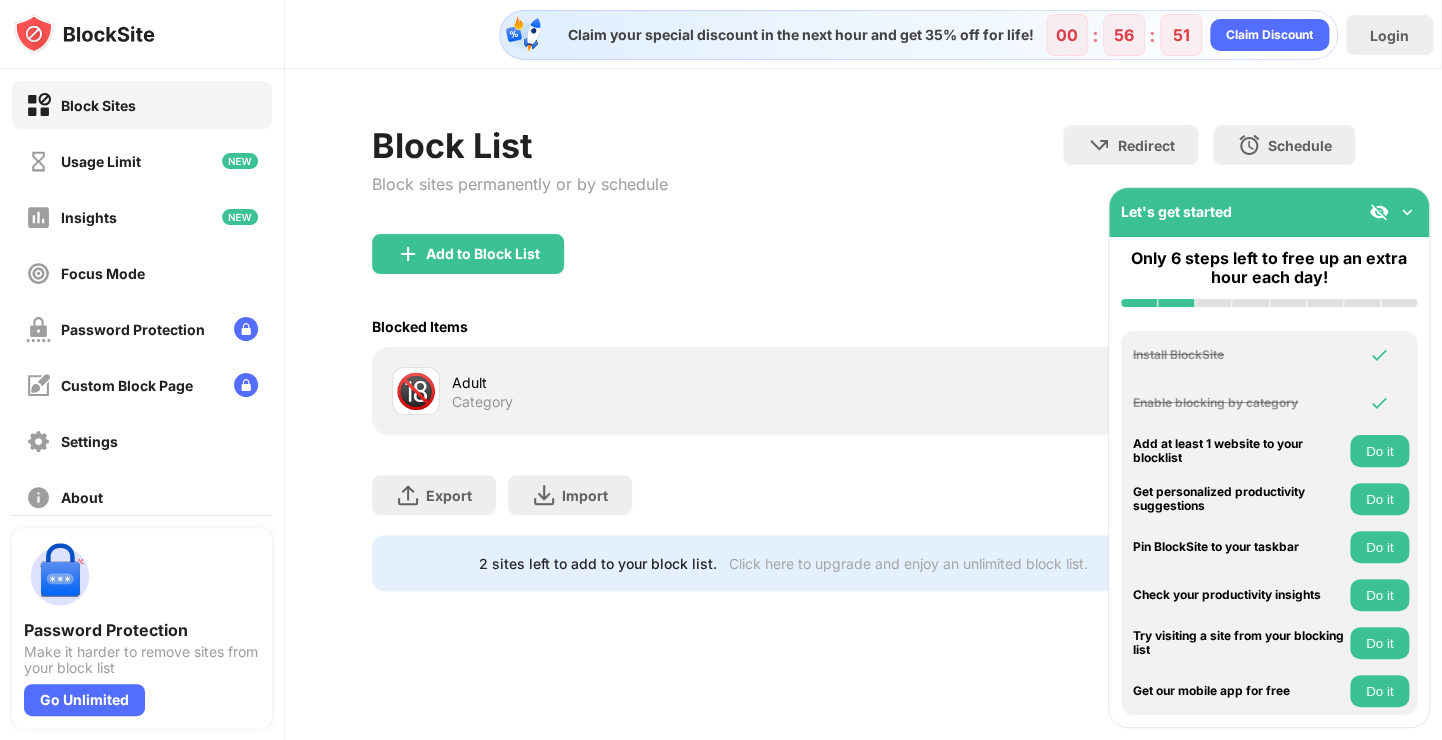 click on "Add to Block List" at bounding box center (864, 270) 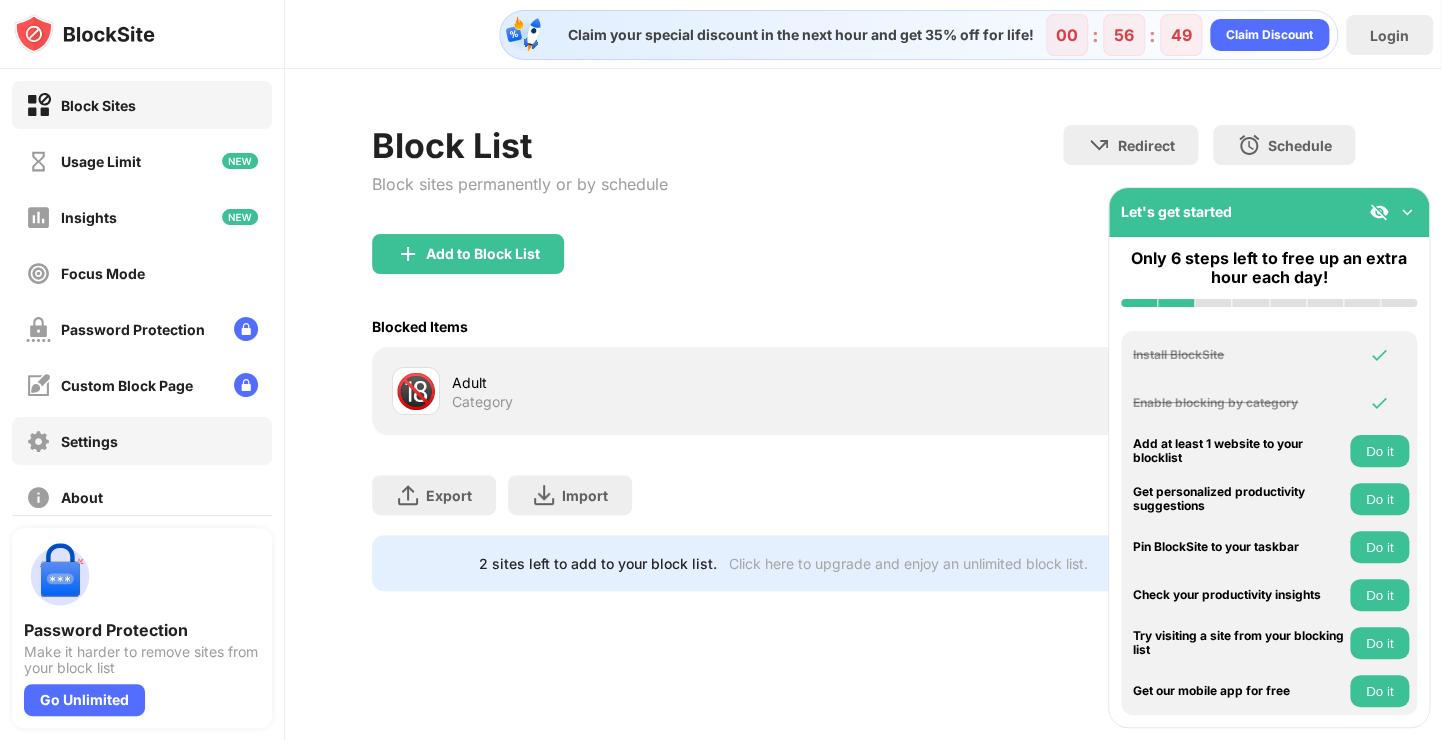 click on "Settings" at bounding box center [142, 441] 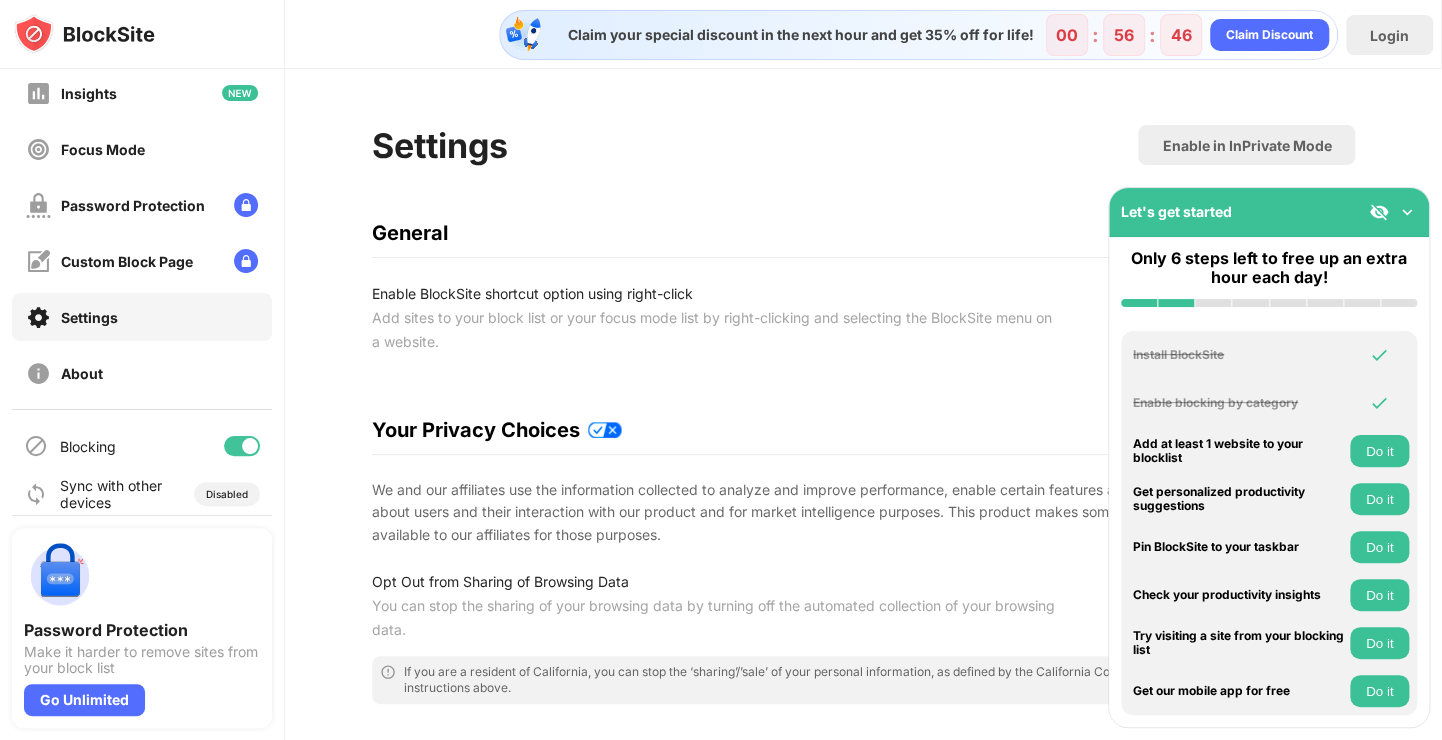 scroll, scrollTop: 138, scrollLeft: 0, axis: vertical 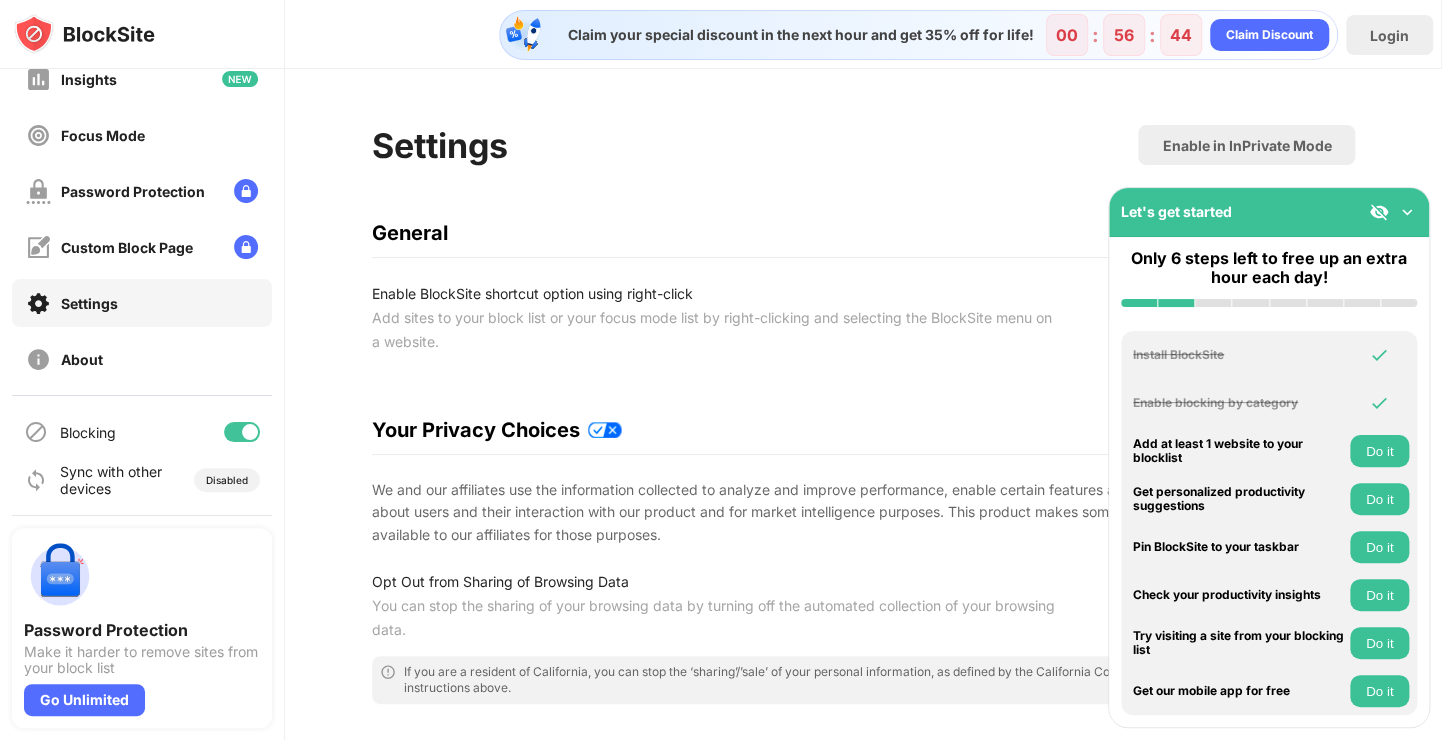 click on "Let's get started" at bounding box center (1269, 212) 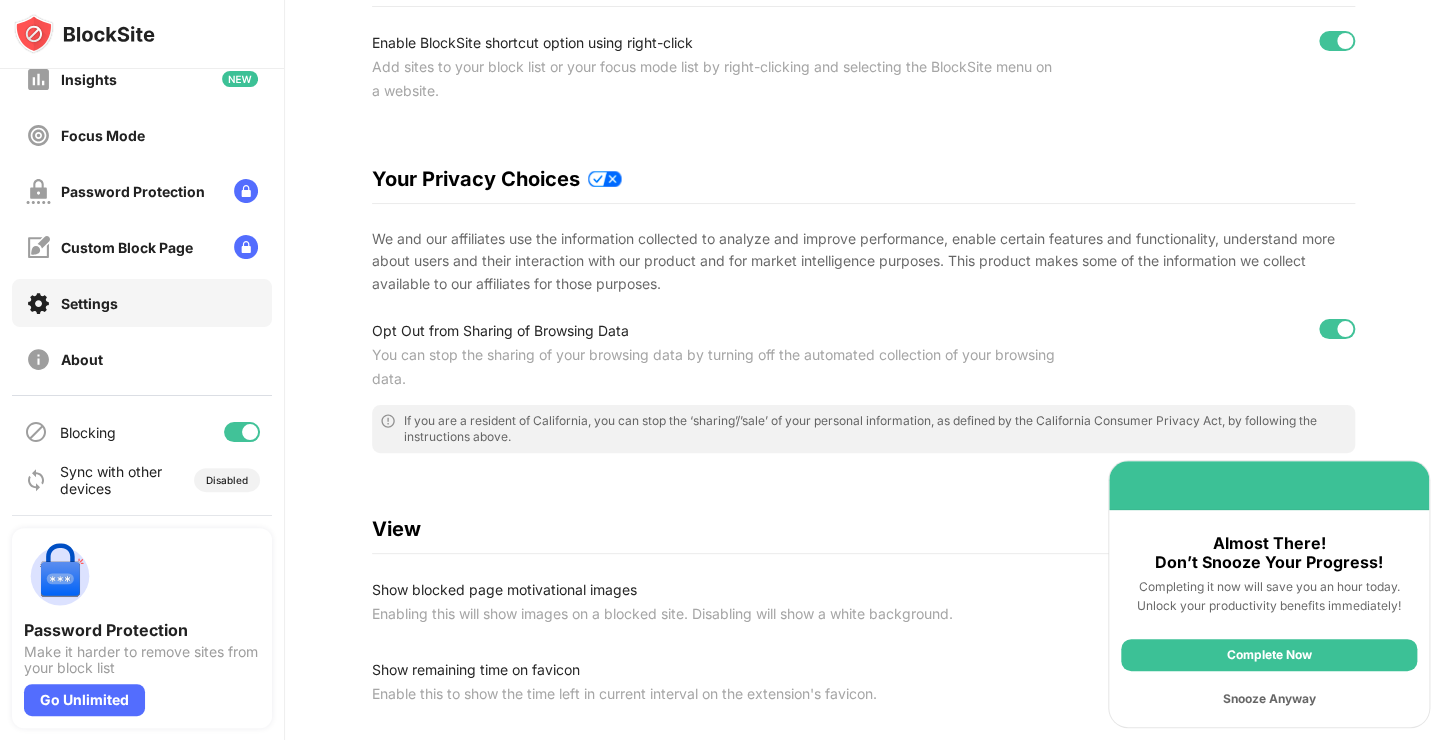 scroll, scrollTop: 249, scrollLeft: 0, axis: vertical 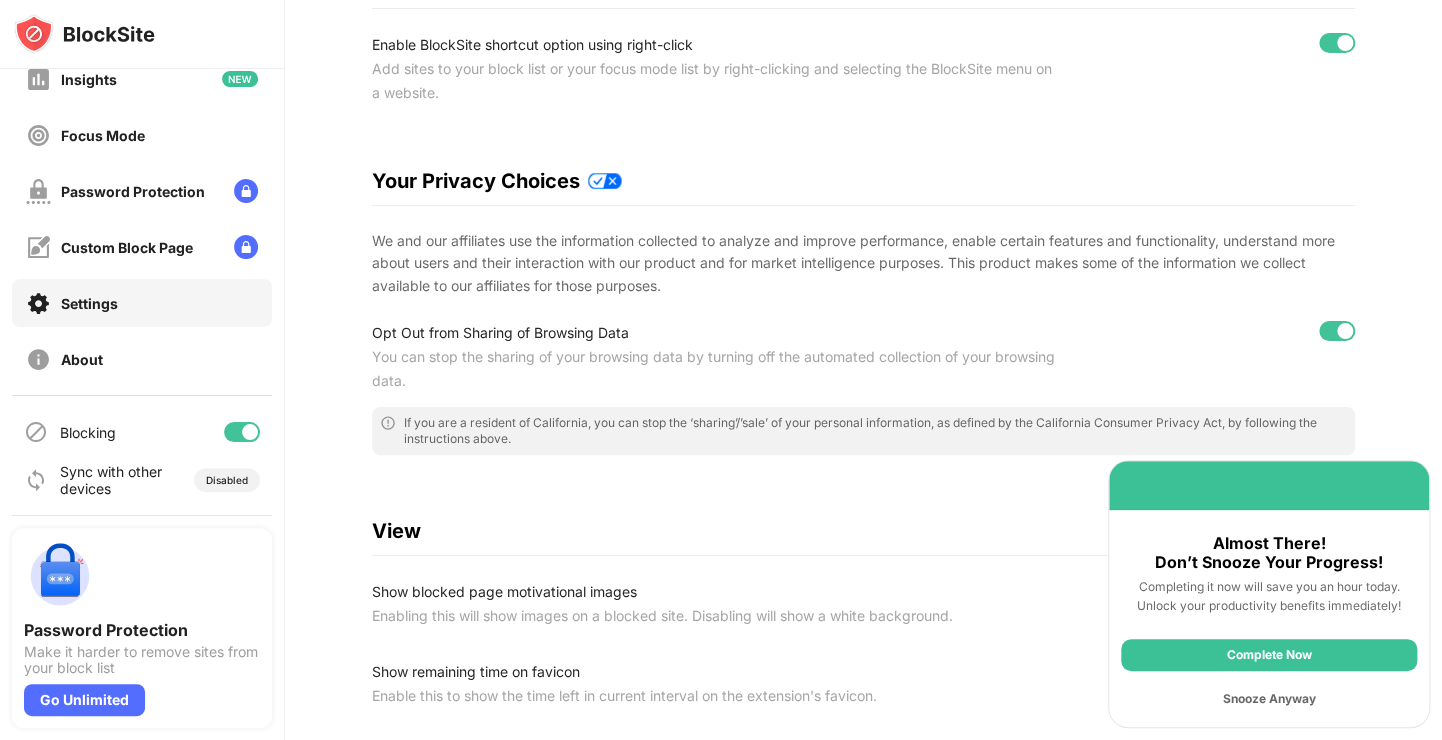 drag, startPoint x: 1398, startPoint y: 328, endPoint x: 1433, endPoint y: 268, distance: 69.46222 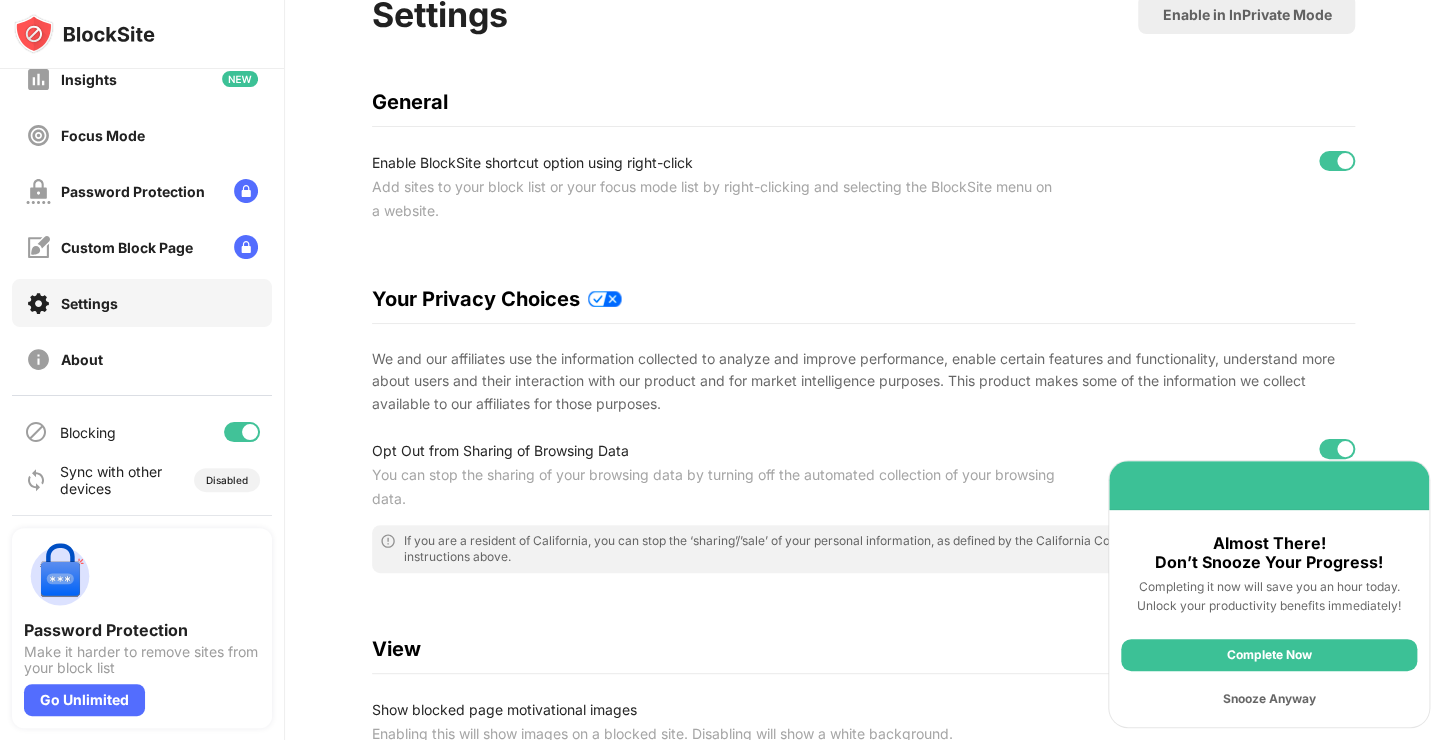scroll, scrollTop: 128, scrollLeft: 0, axis: vertical 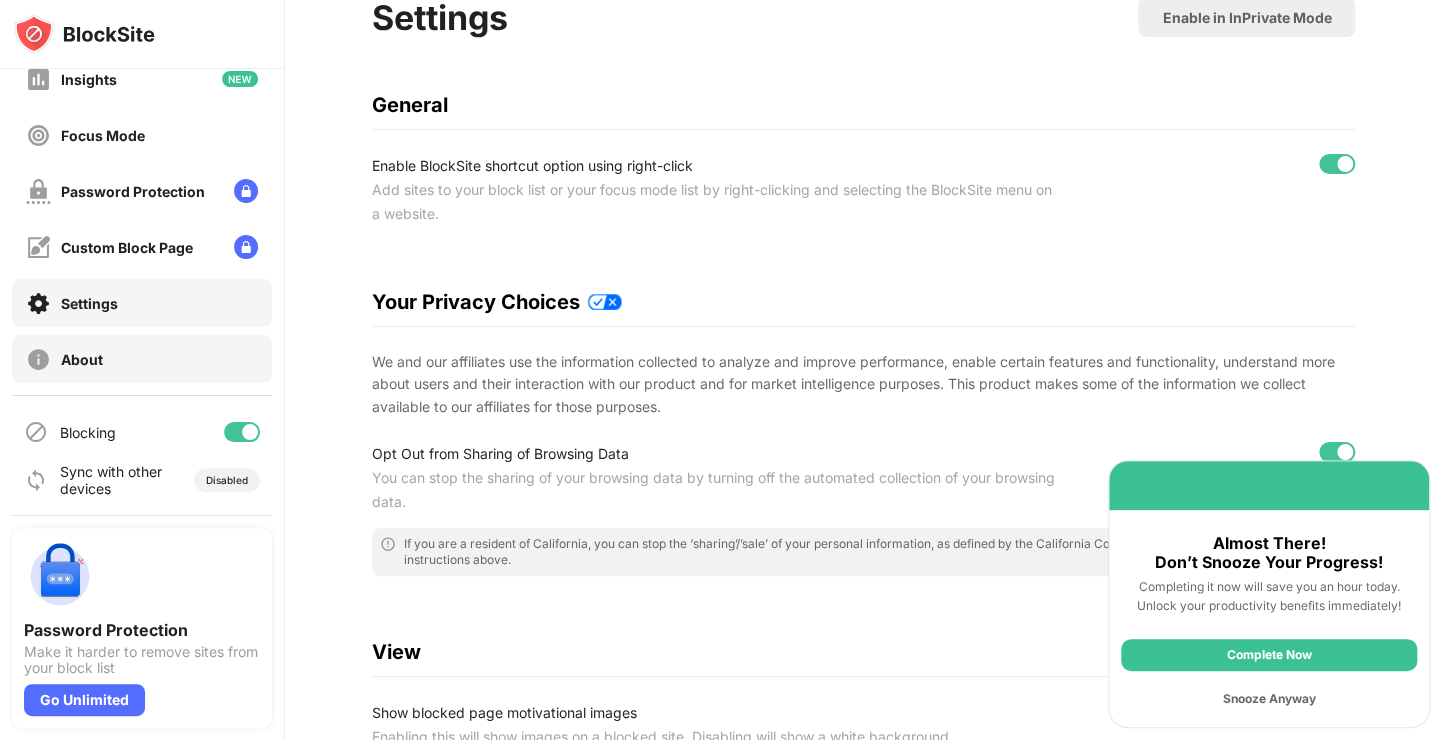 click on "About" at bounding box center (142, 359) 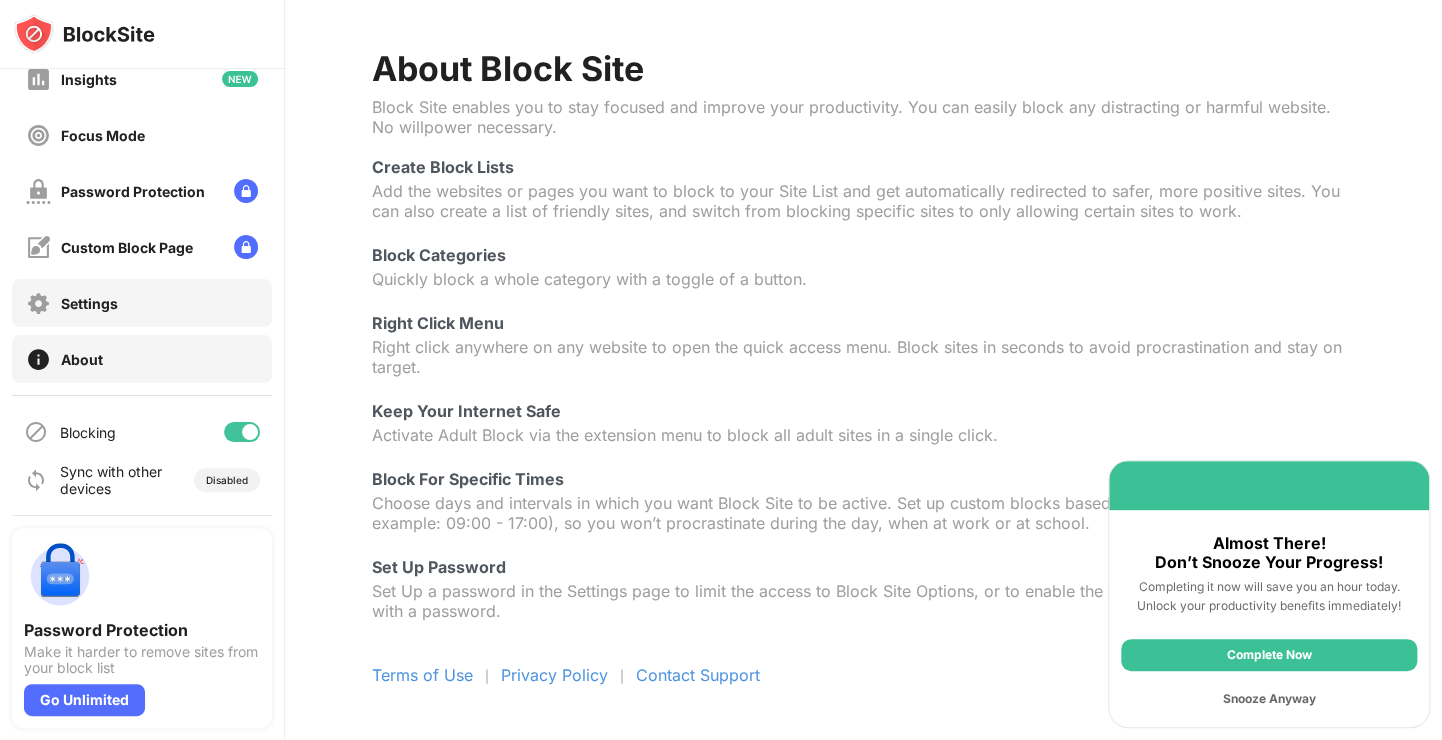 click on "Settings" at bounding box center [142, 303] 